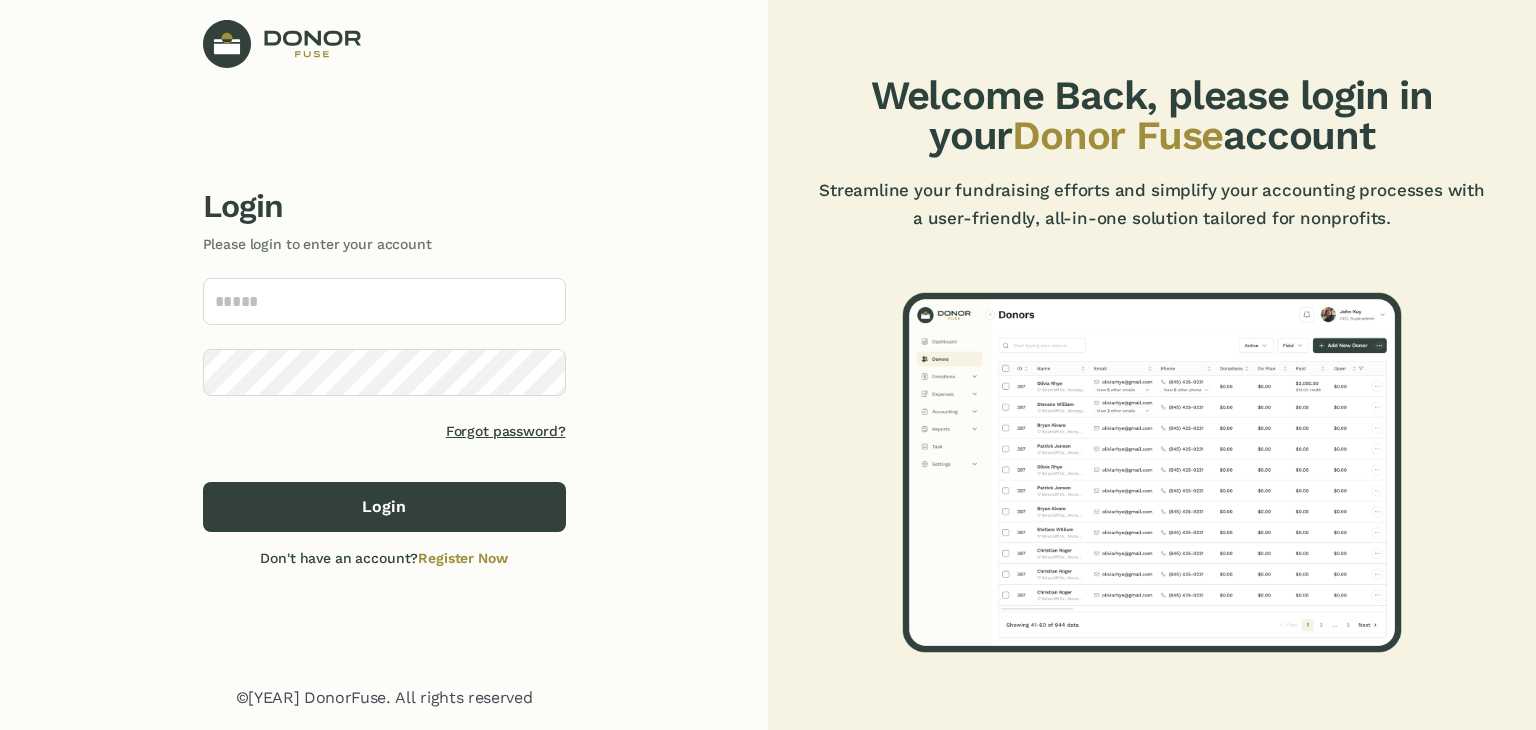scroll, scrollTop: 0, scrollLeft: 0, axis: both 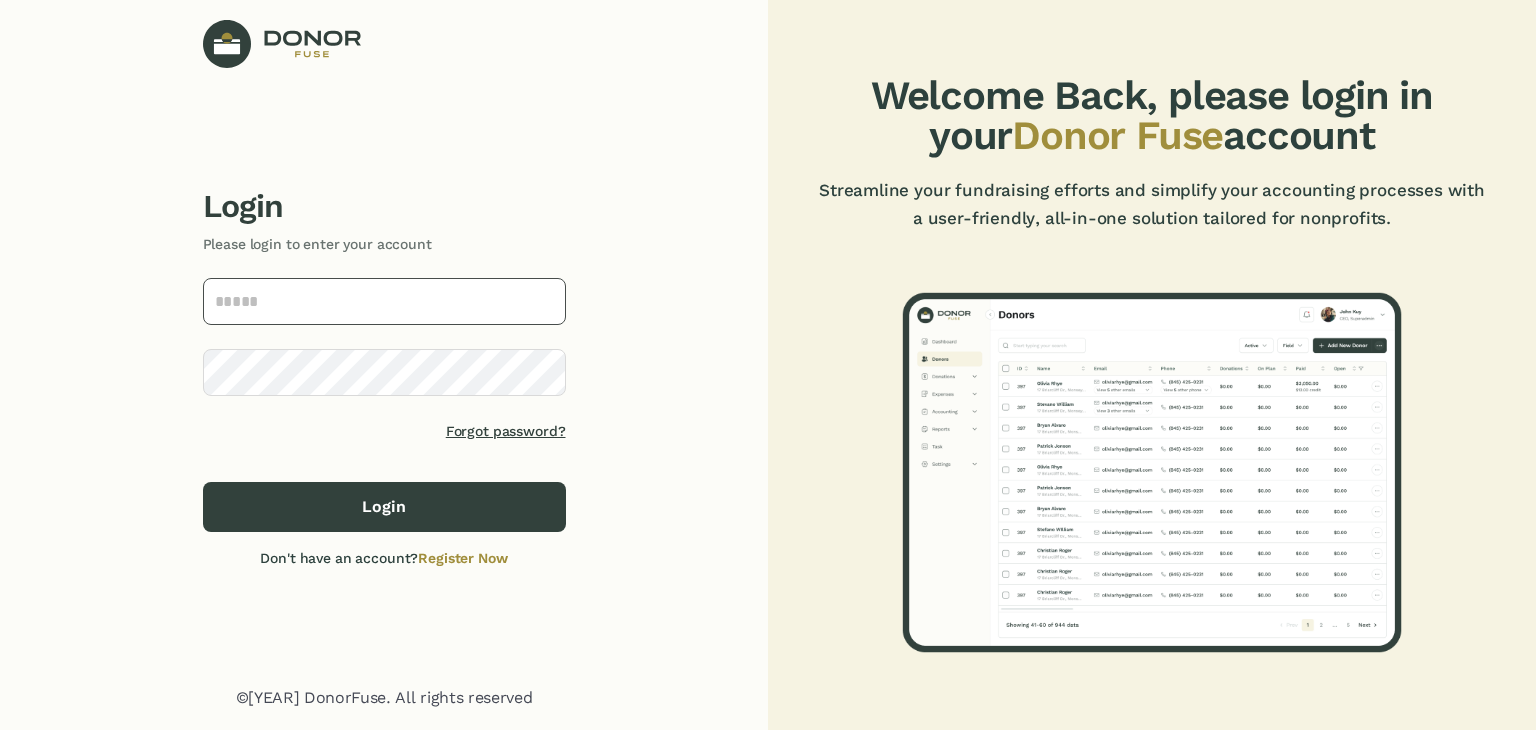type on "**********" 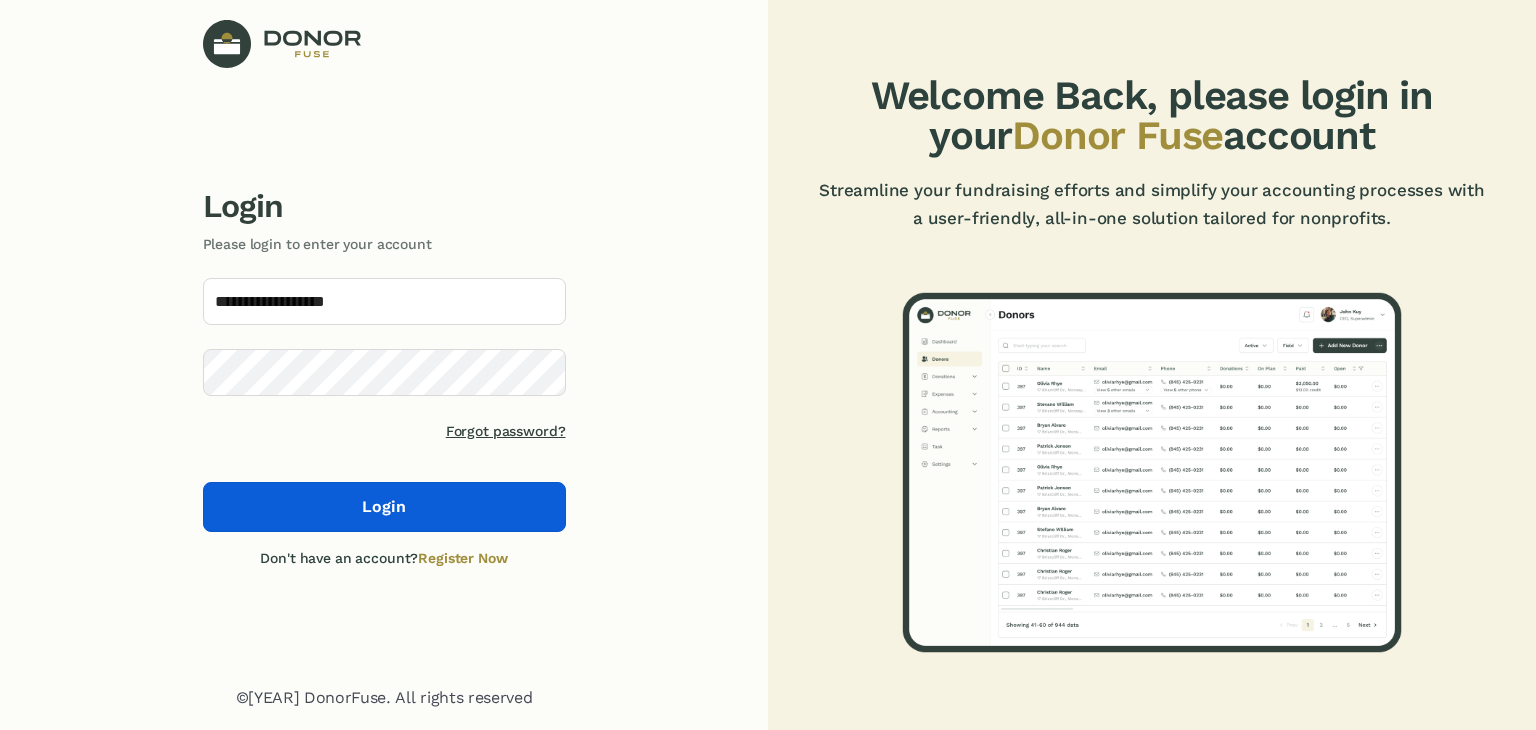 click on "Login" at bounding box center (384, 507) 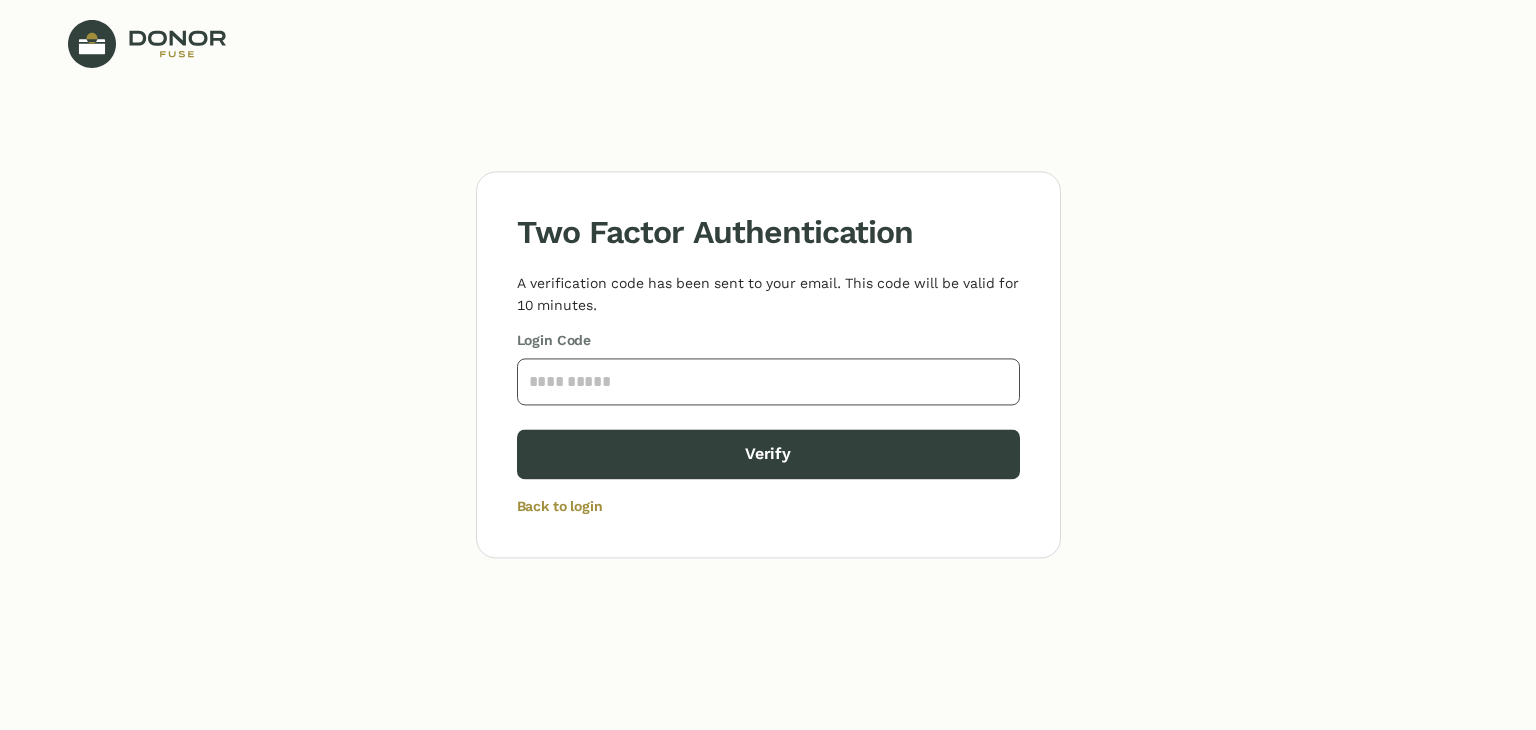 click at bounding box center [768, 381] 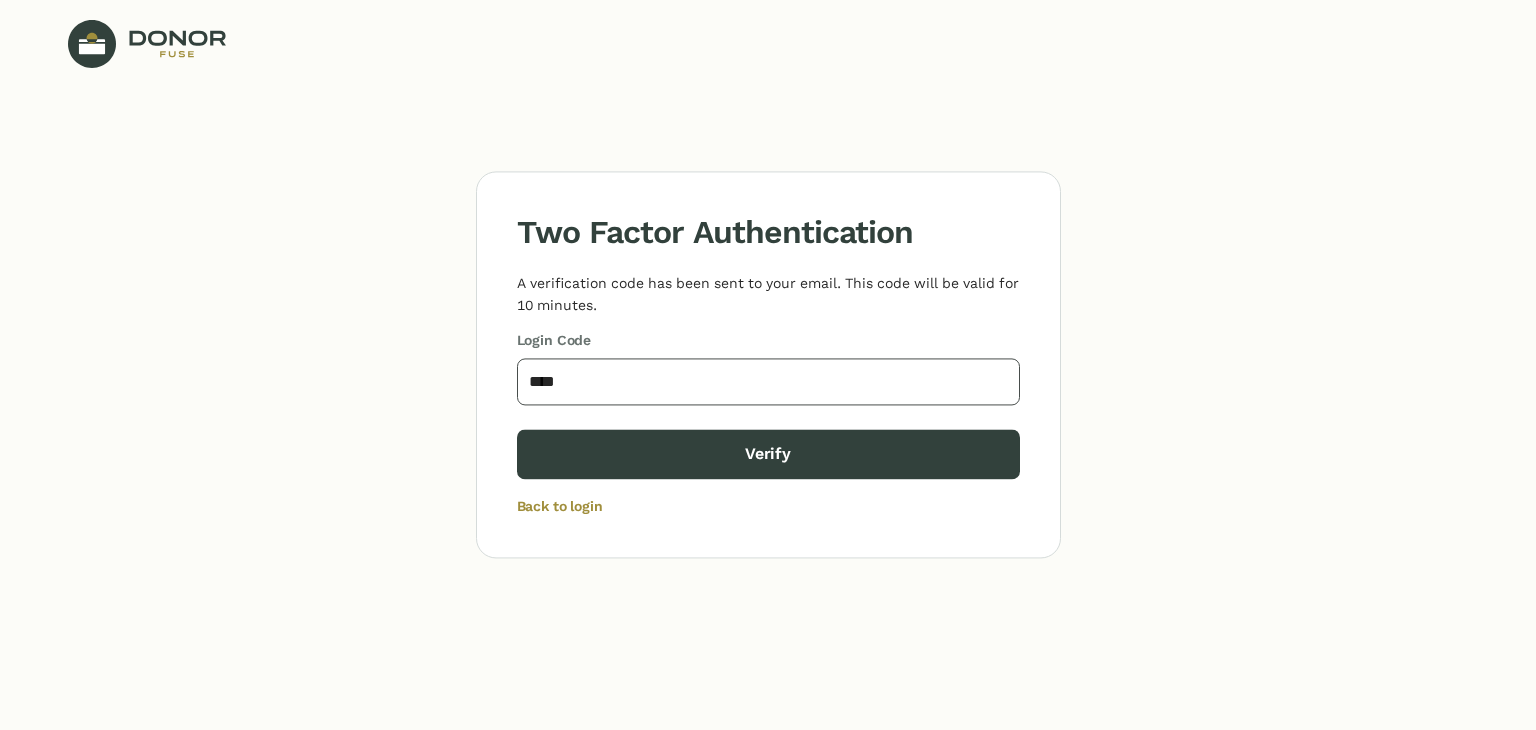 type on "****" 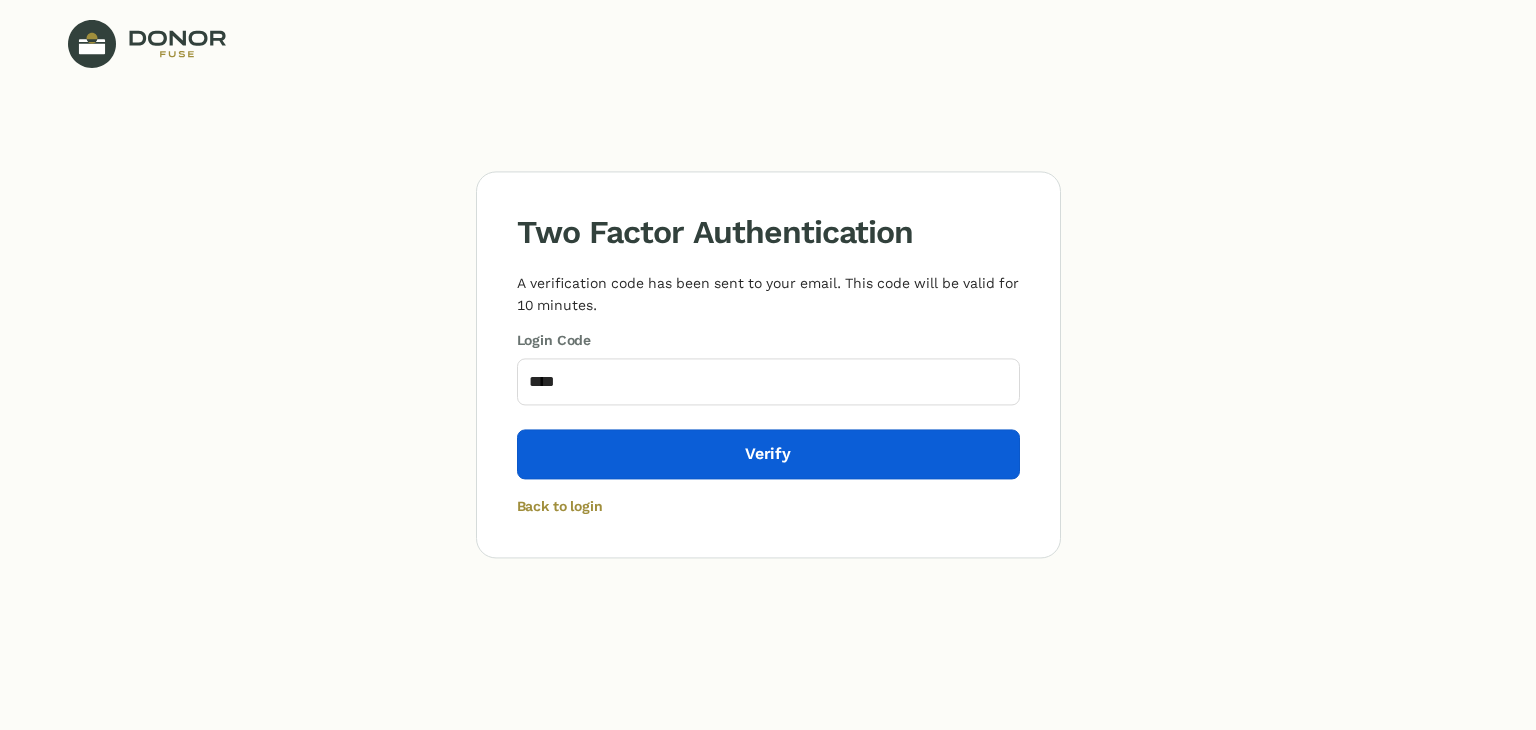 click on "Verify" at bounding box center [768, 454] 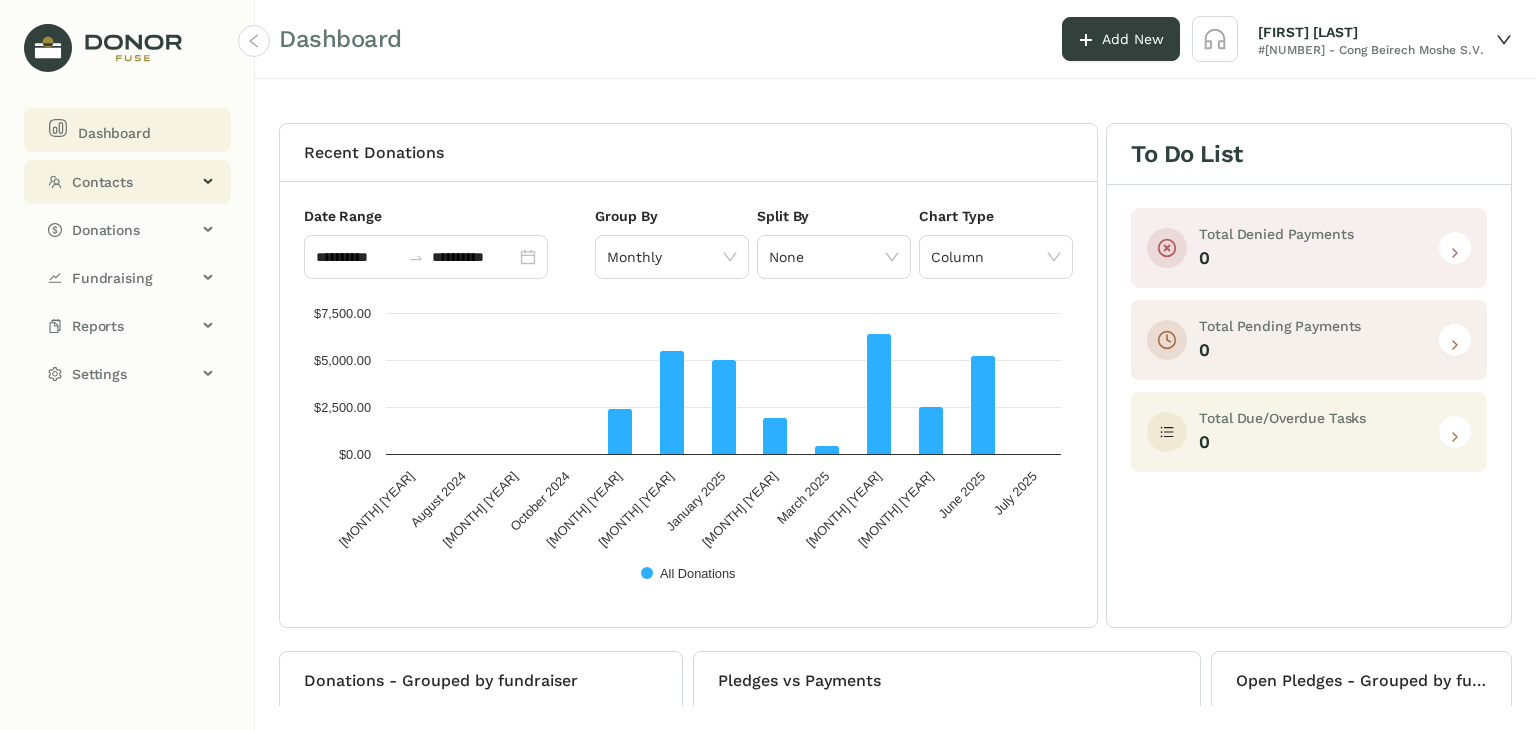click on "Contacts" at bounding box center (134, 182) 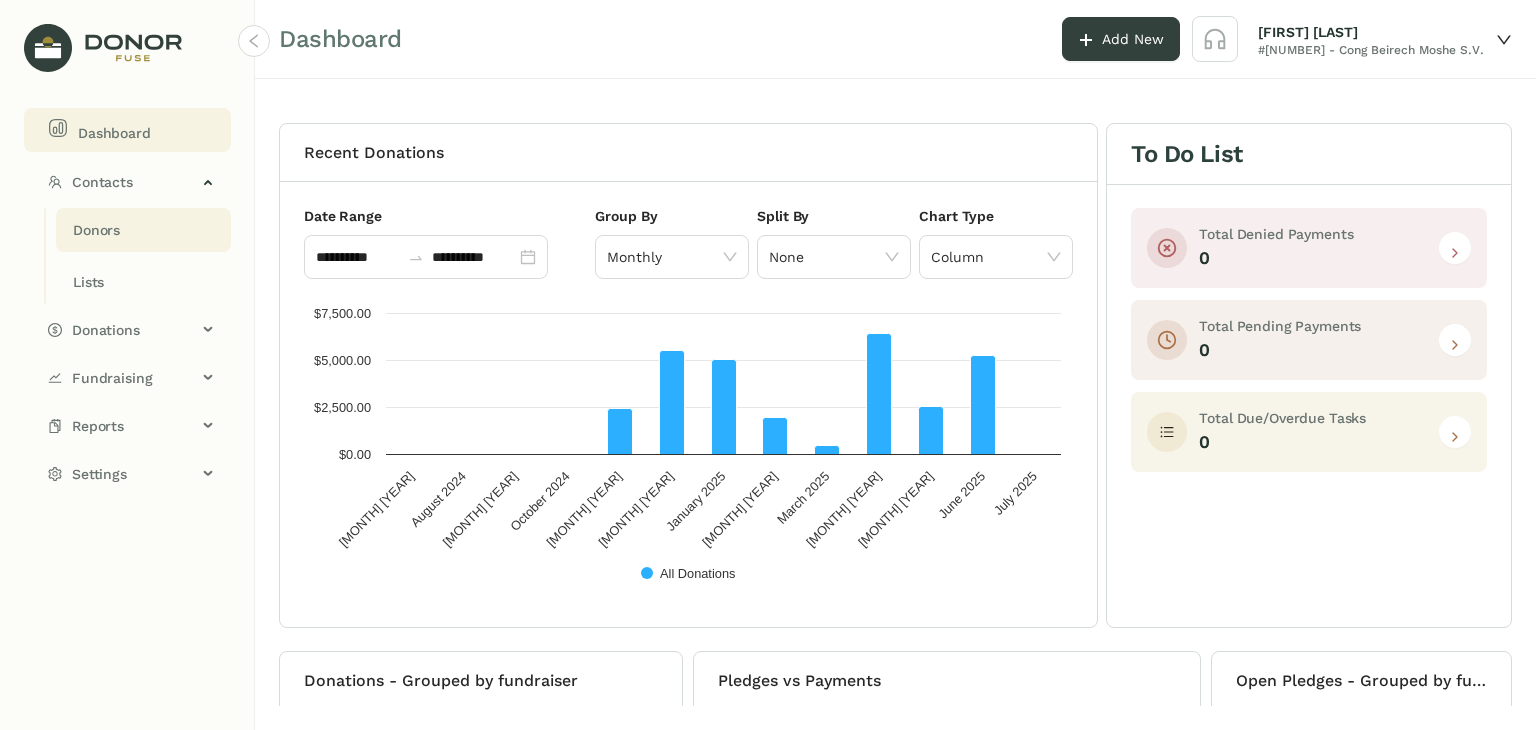click on "Donors" at bounding box center (96, 230) 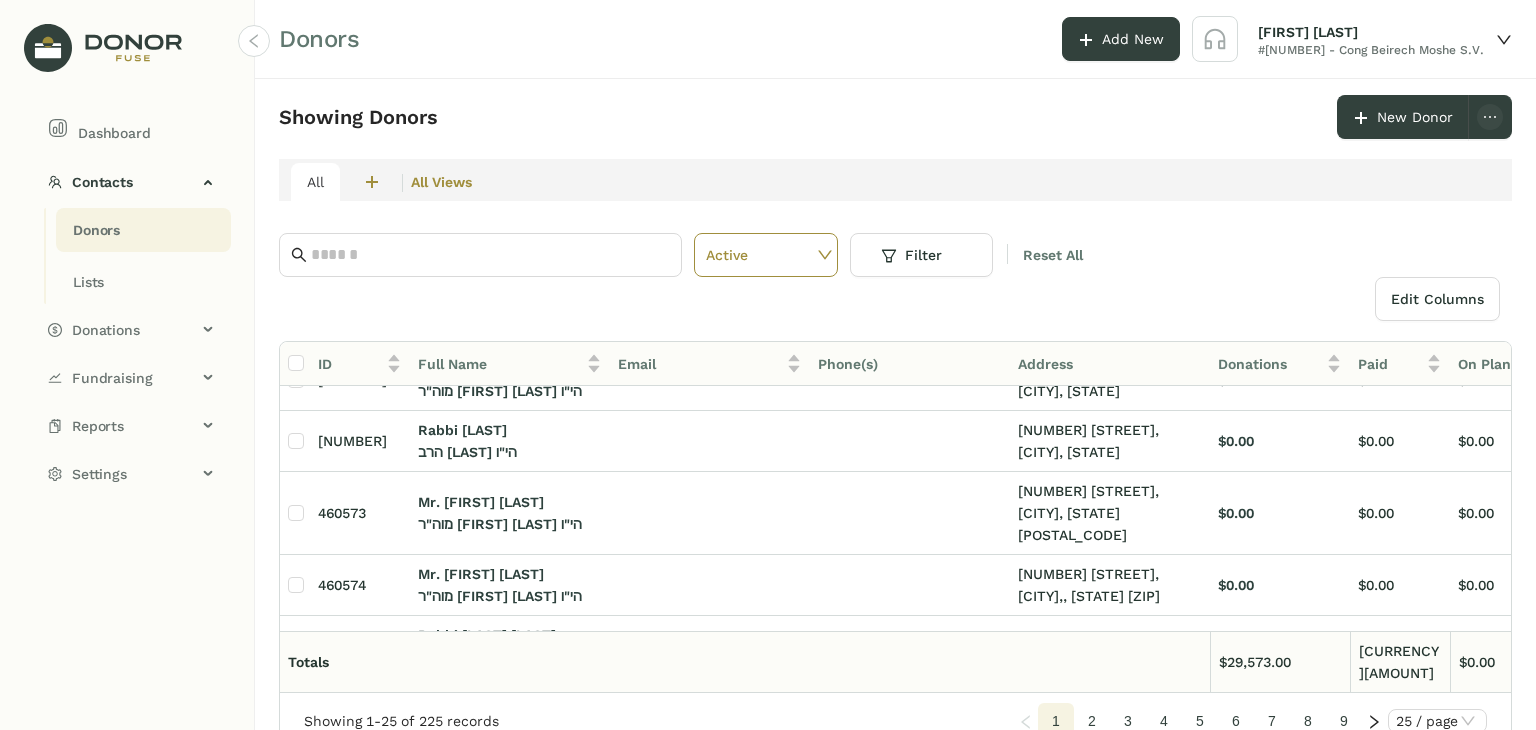 scroll, scrollTop: 0, scrollLeft: 0, axis: both 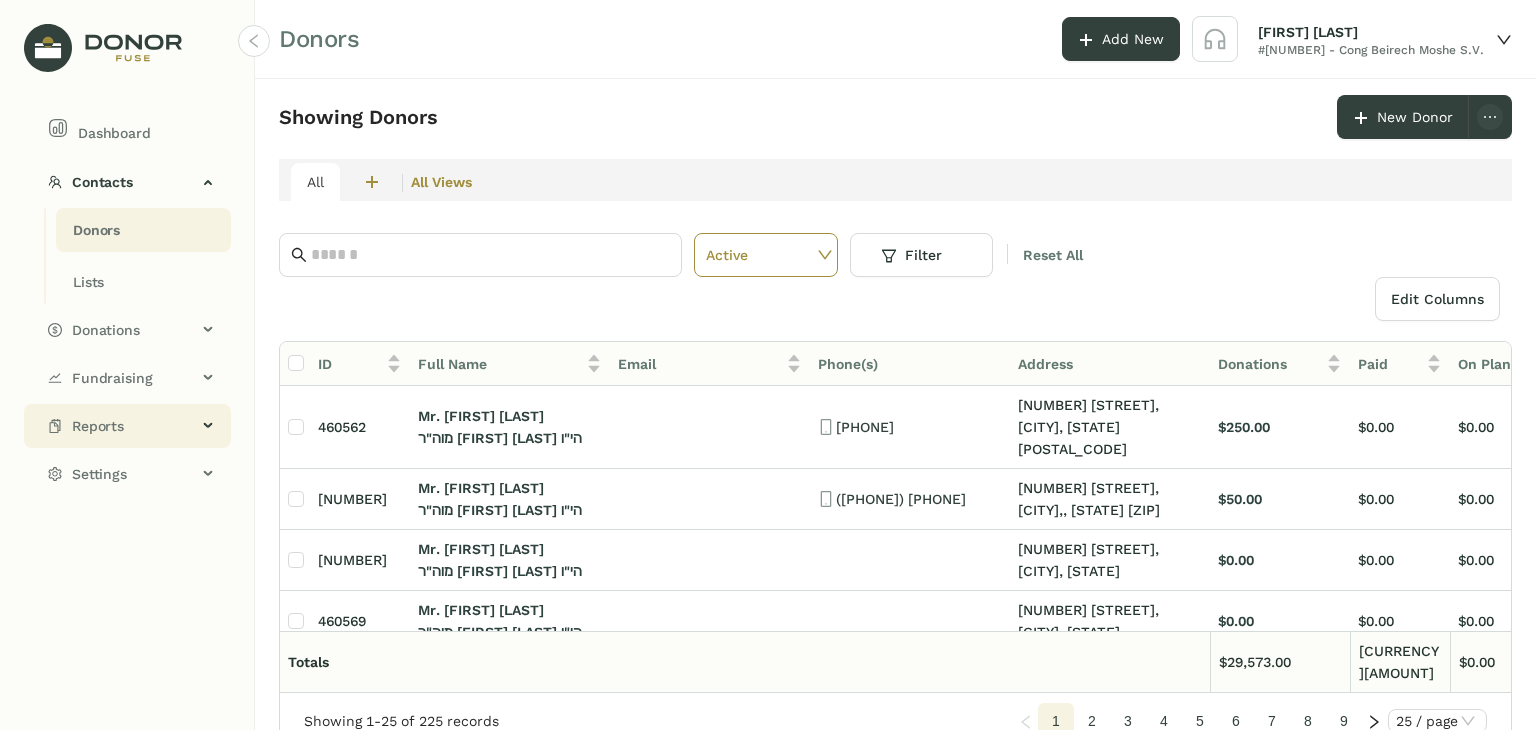 click on "Reports" at bounding box center (127, 182) 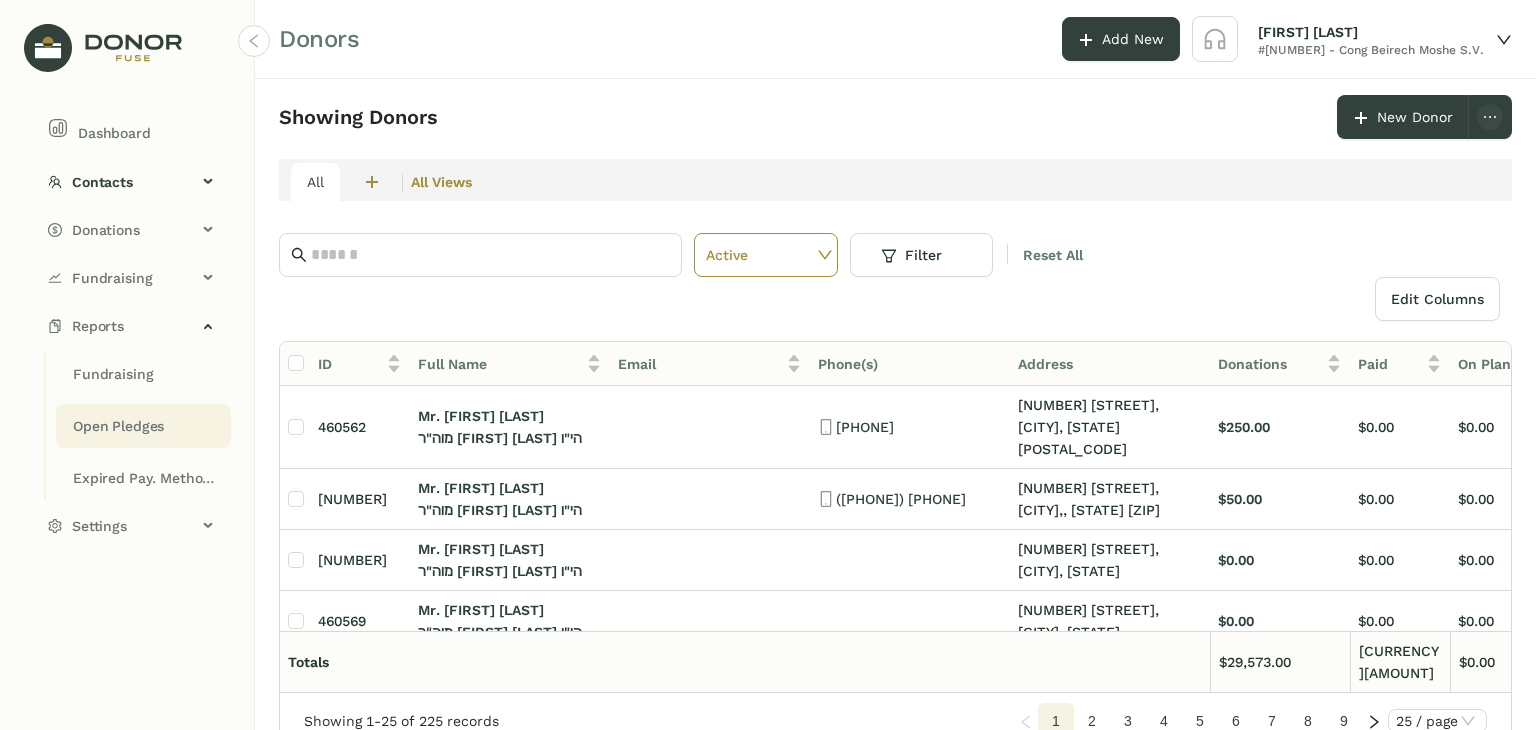 click on "Open Pledges" at bounding box center (113, 374) 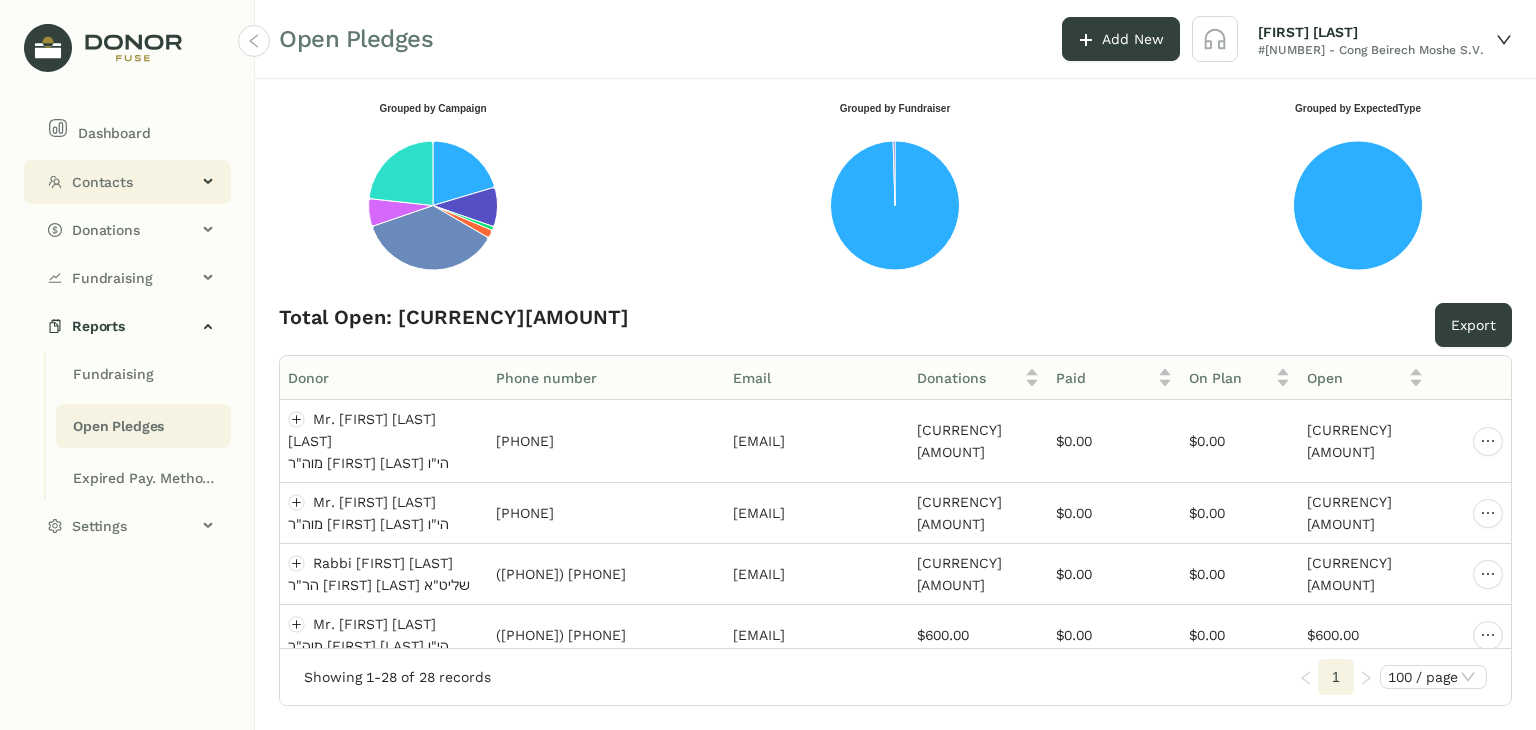 click on "Contacts" at bounding box center [127, 182] 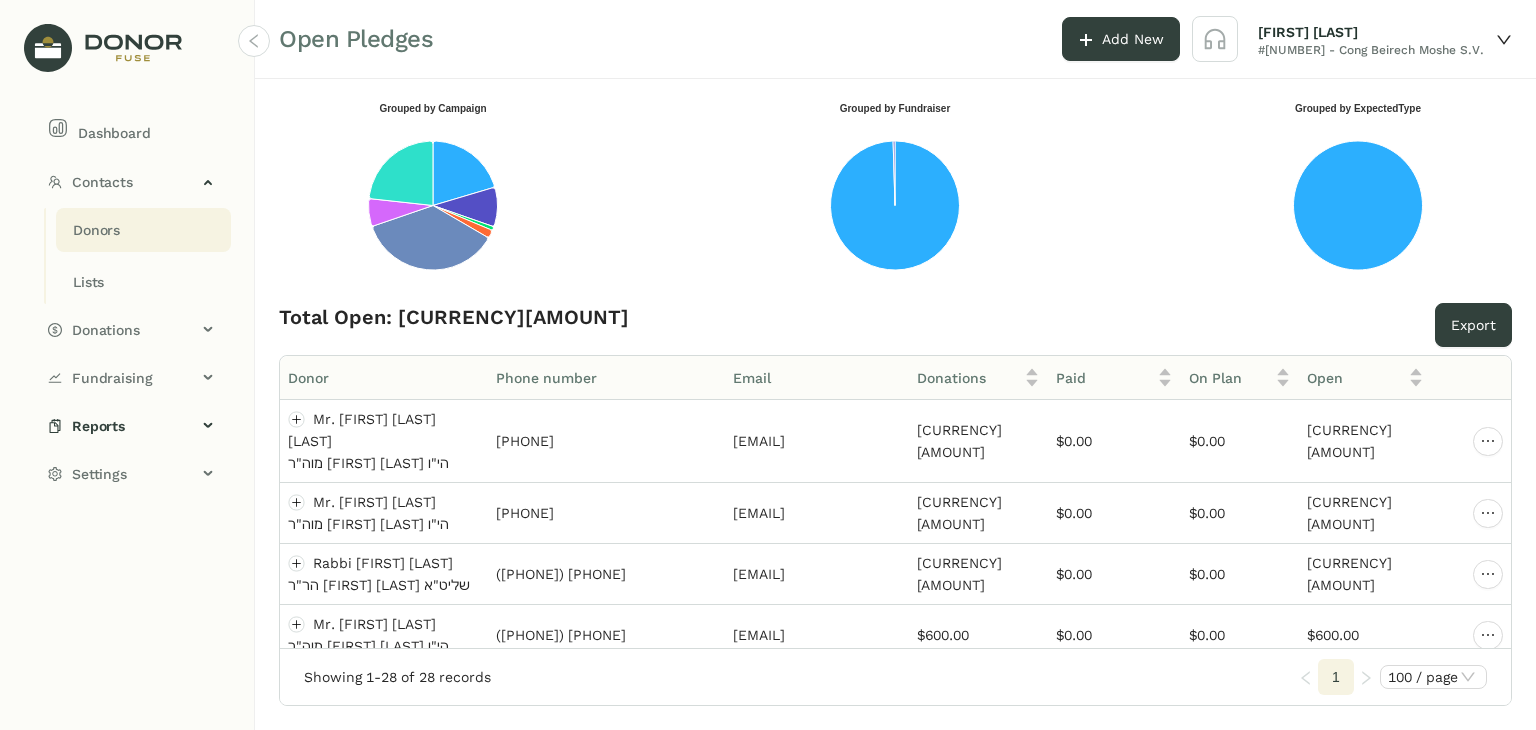 click on "Donors" at bounding box center [96, 230] 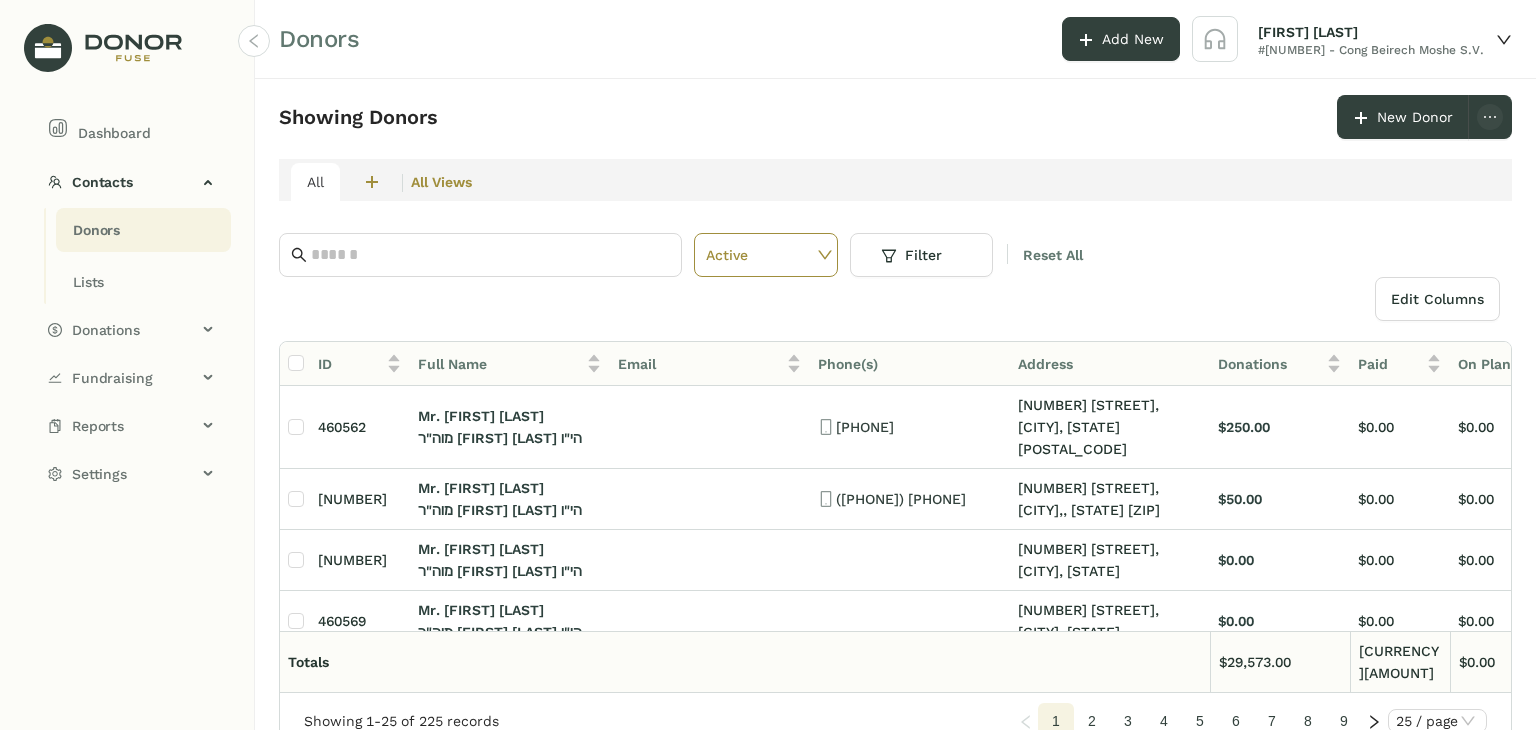 scroll, scrollTop: 0, scrollLeft: 62, axis: horizontal 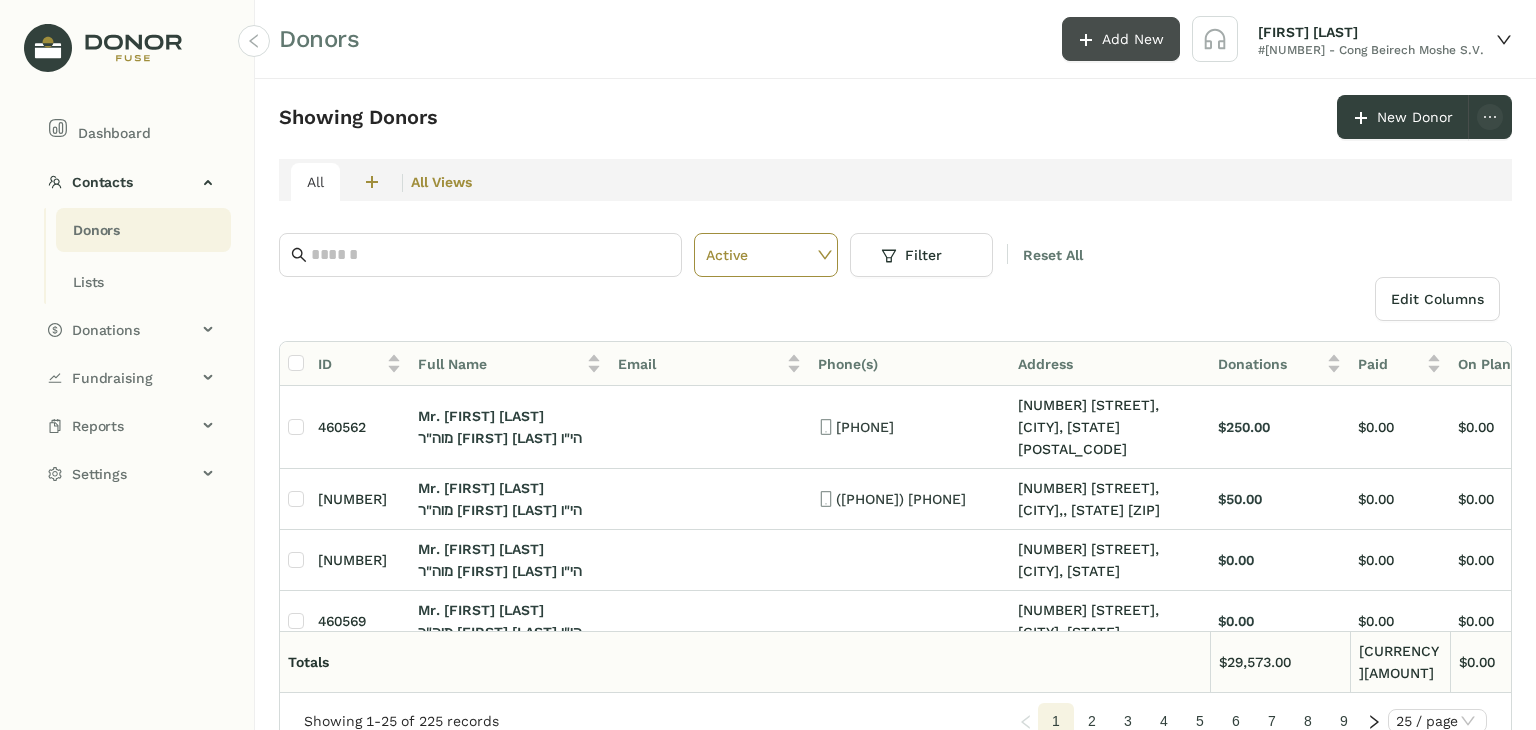 click on "Add New" at bounding box center [1133, 39] 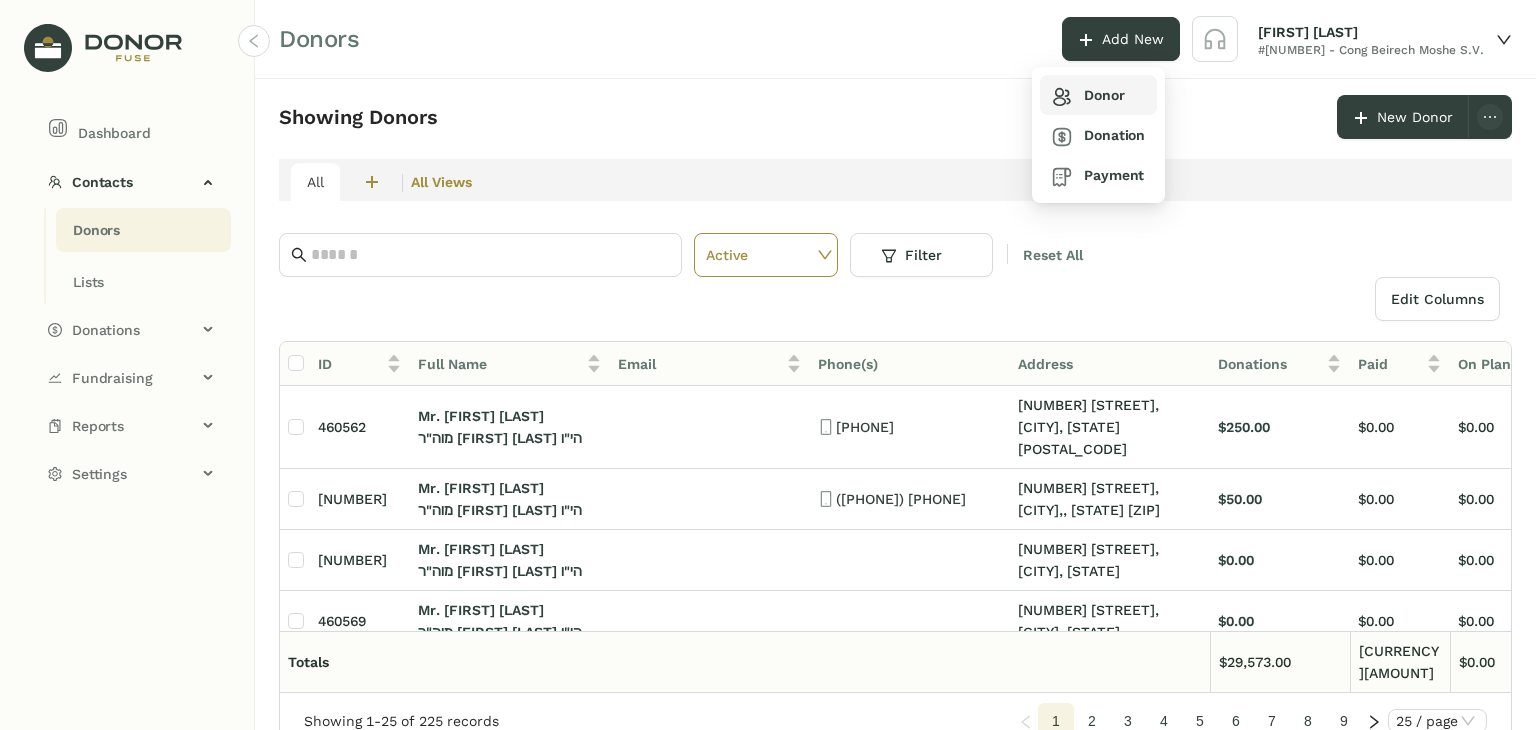 click on "Donor" at bounding box center [1098, 95] 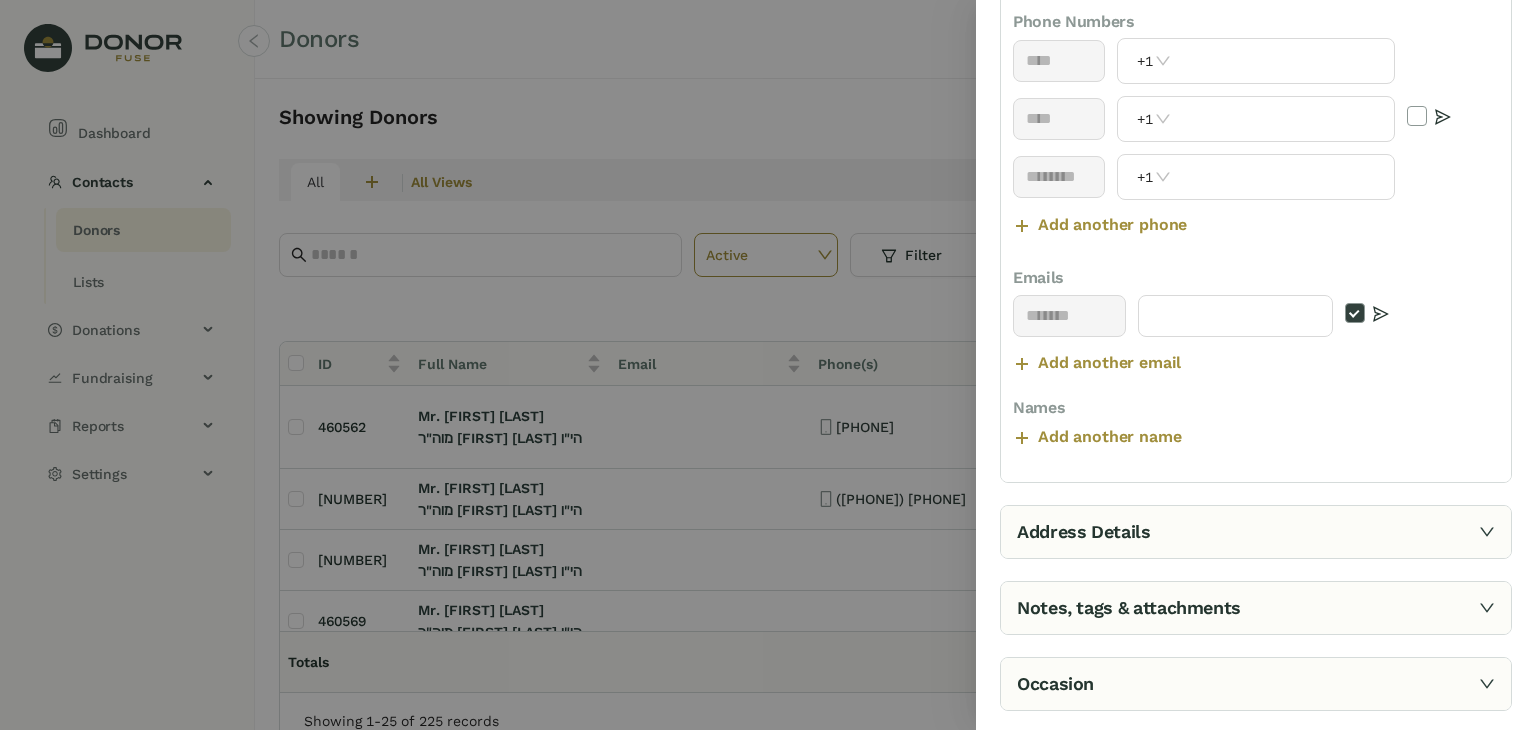scroll, scrollTop: 466, scrollLeft: 0, axis: vertical 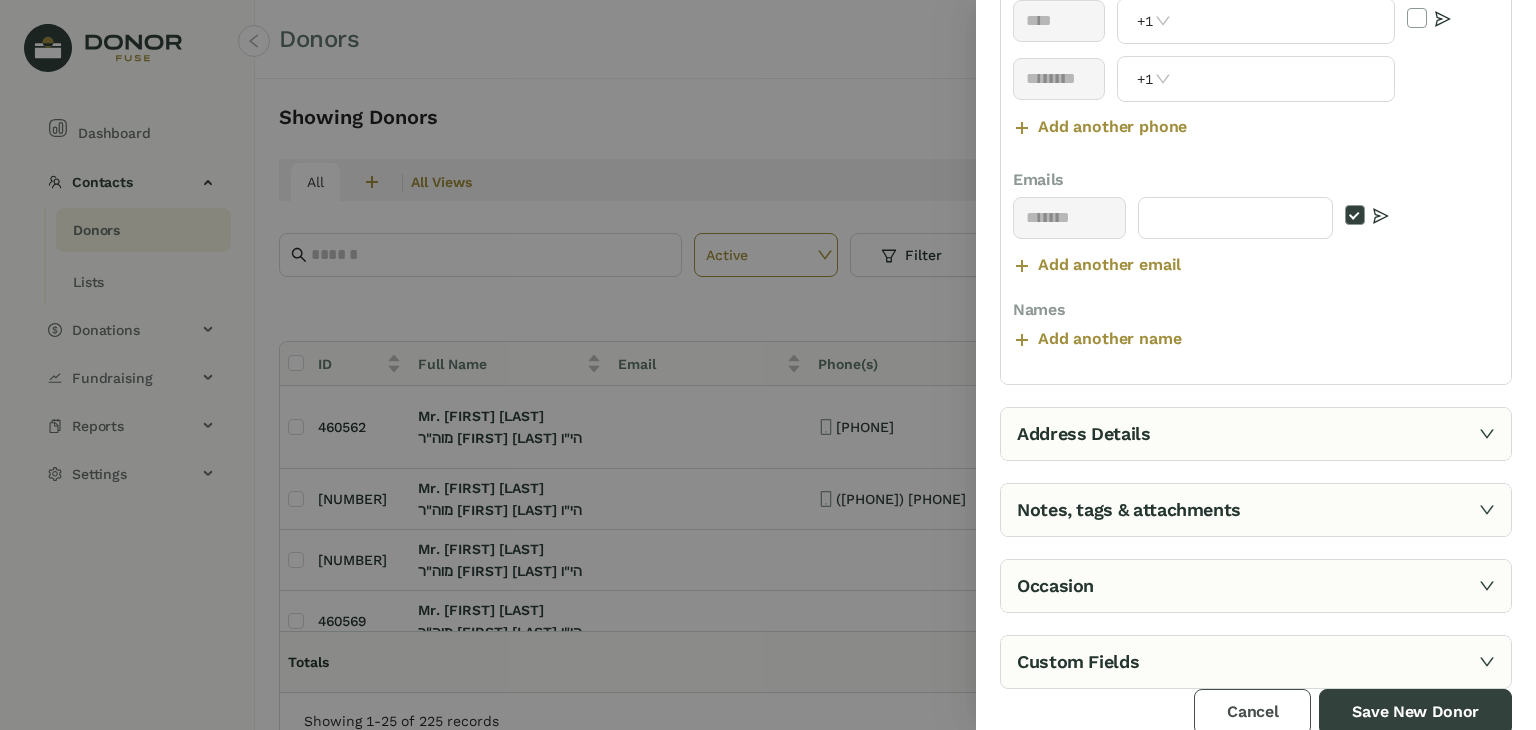 click on "Cancel" at bounding box center (1252, 712) 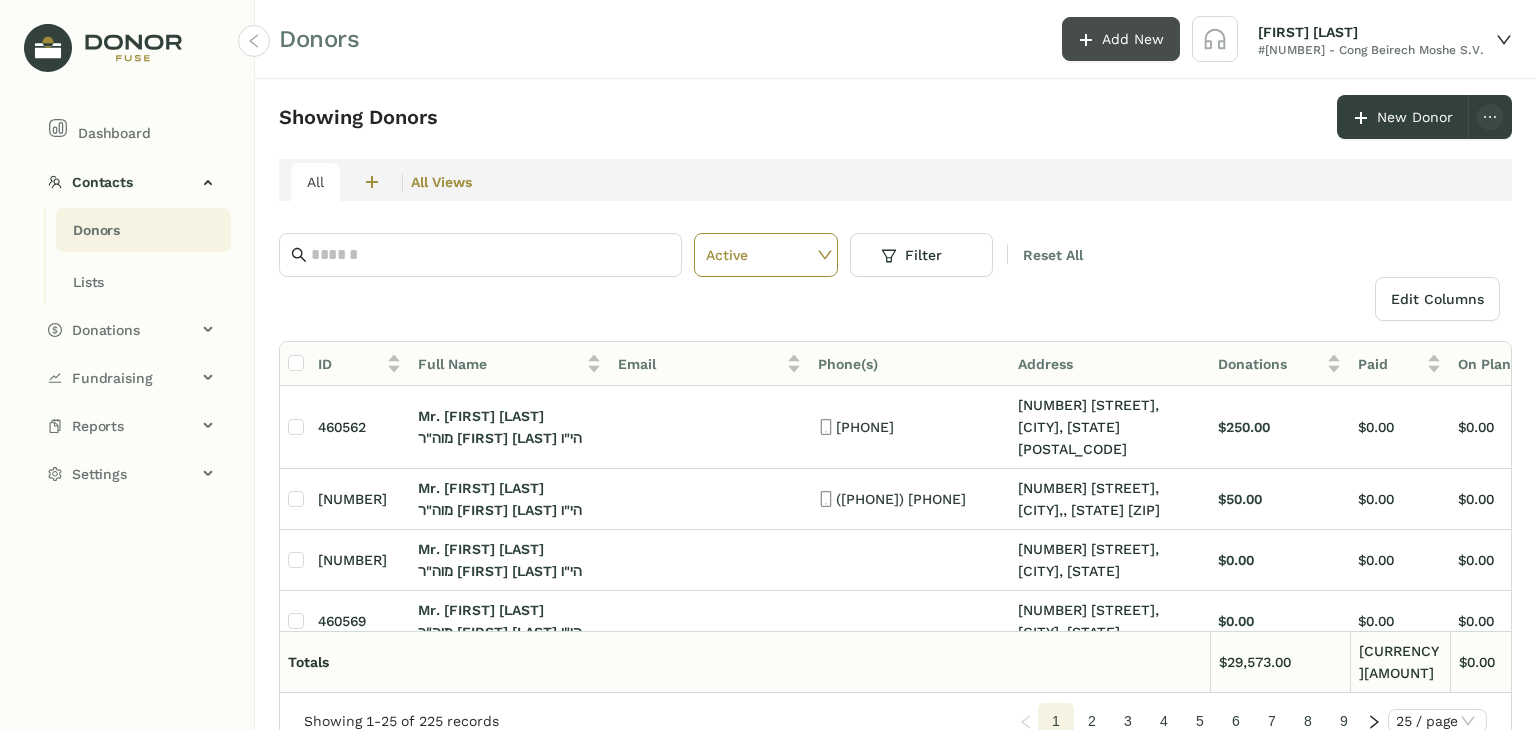 click on "Add New" at bounding box center (1133, 39) 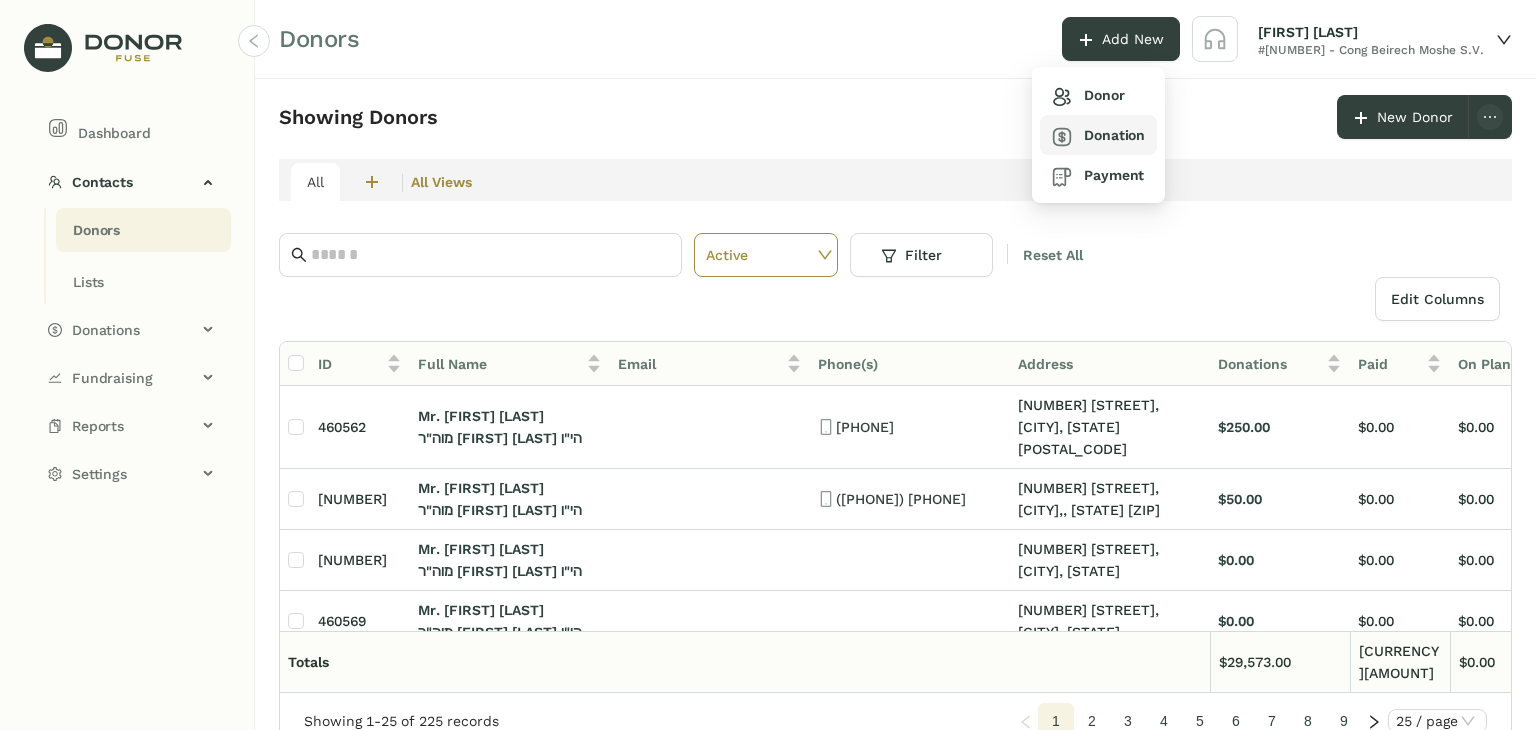 click on "Donation" at bounding box center [1088, 95] 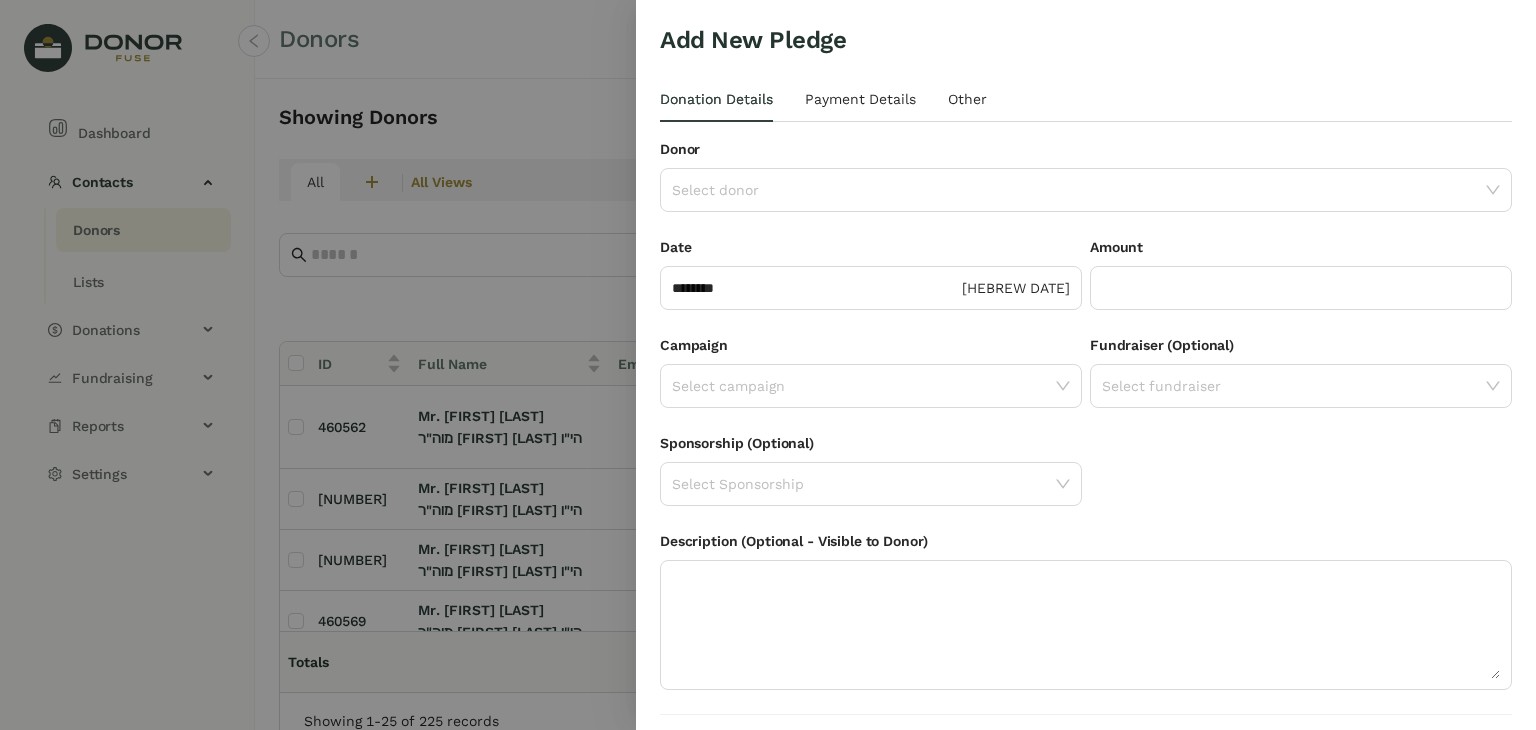scroll, scrollTop: 54, scrollLeft: 0, axis: vertical 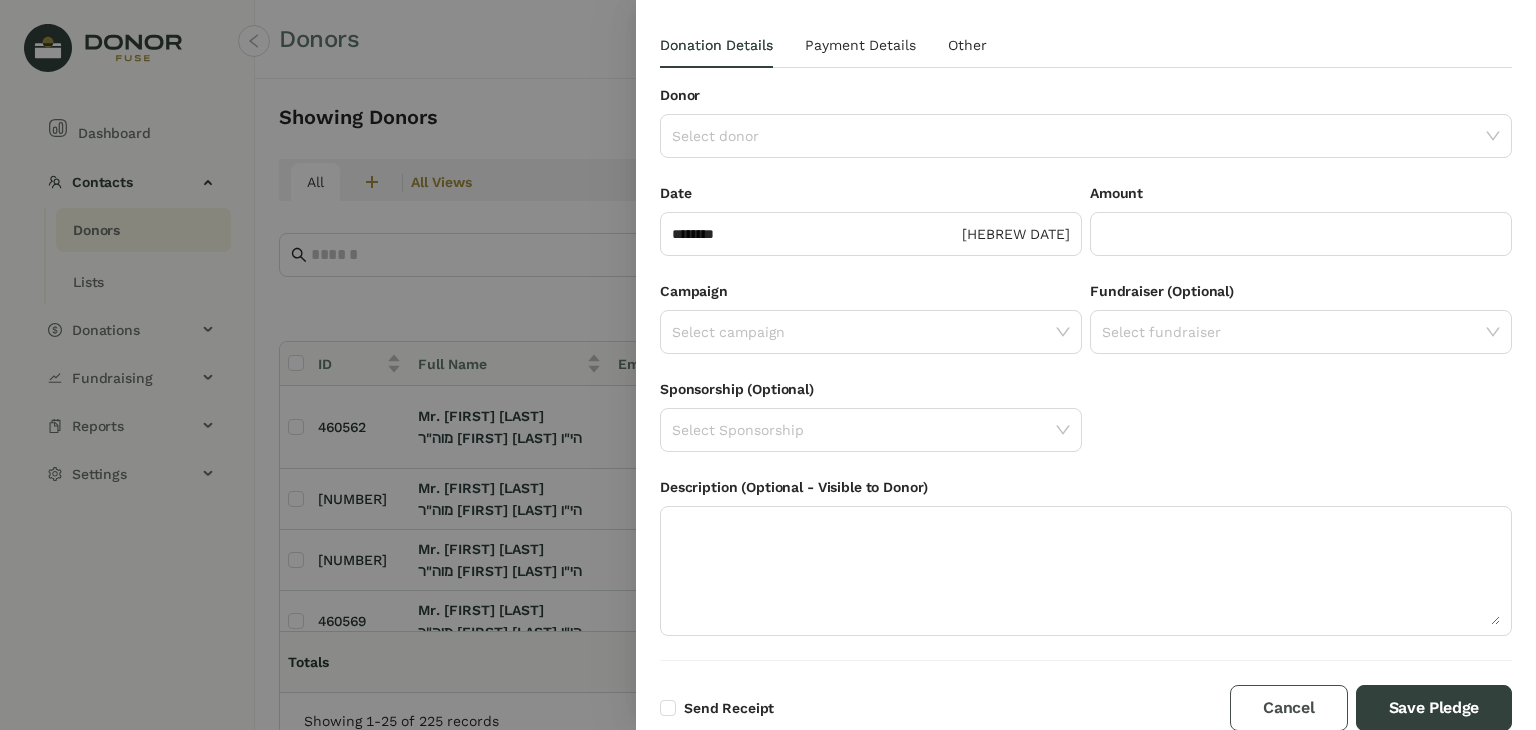 click on "Cancel" at bounding box center [1288, 708] 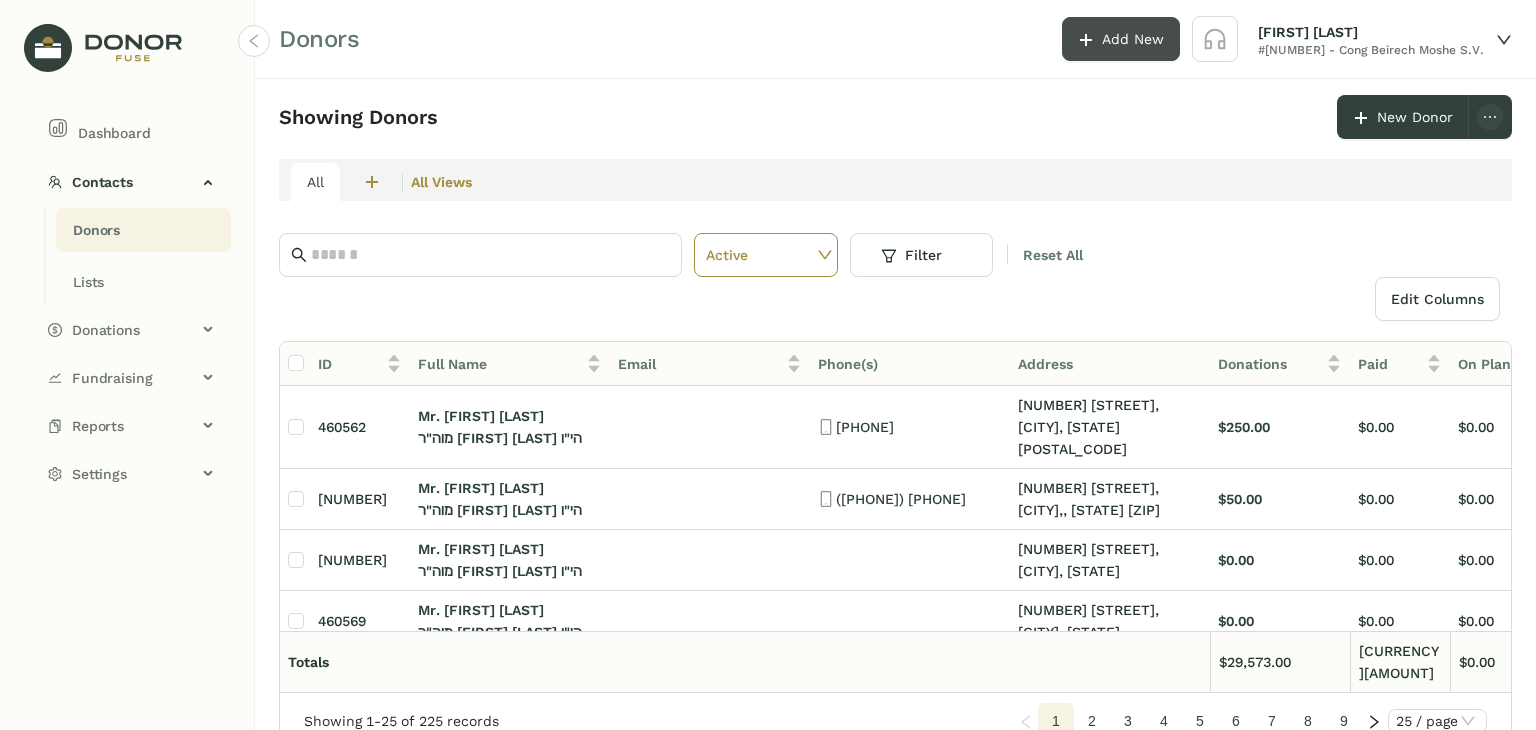 click on "Add New" at bounding box center [1133, 39] 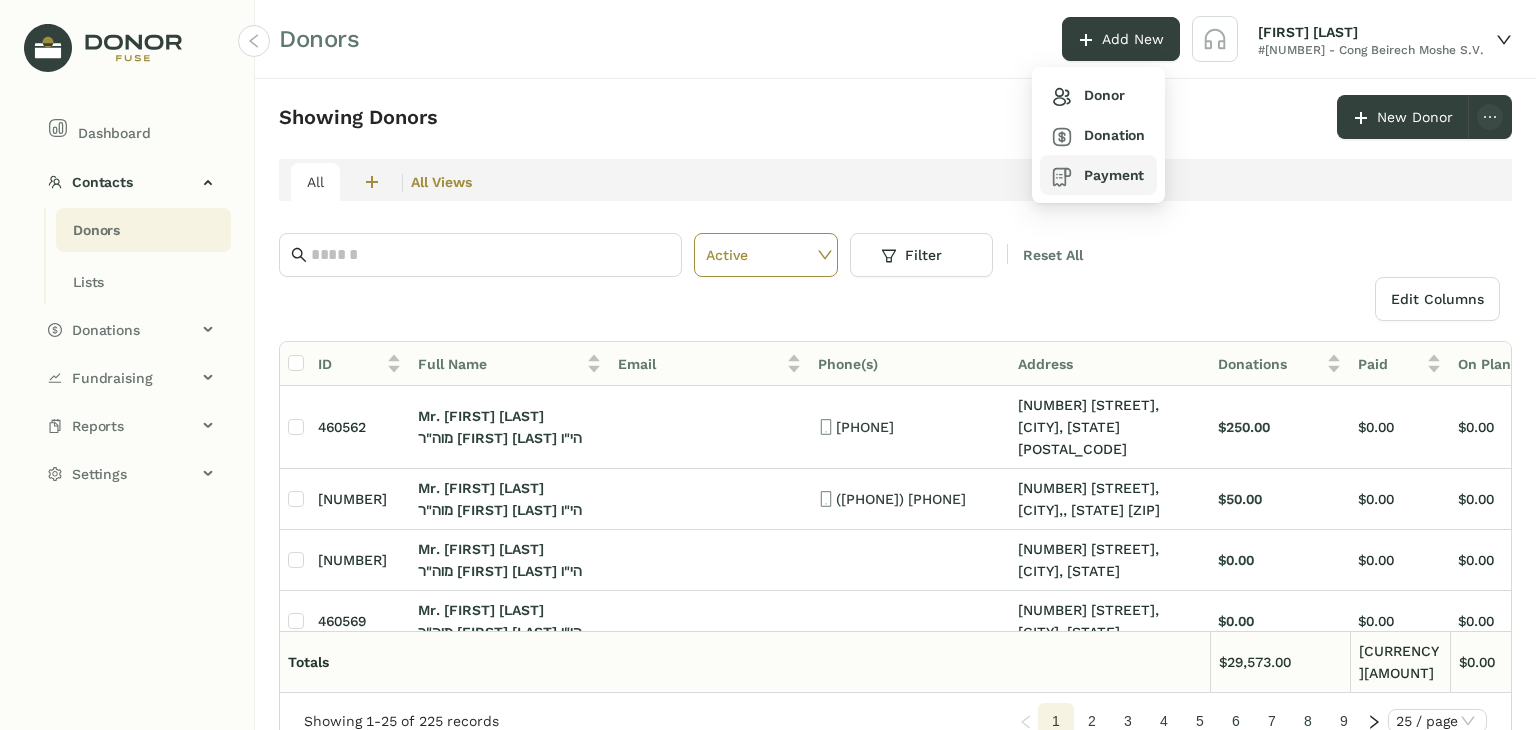 click on "Payment" at bounding box center [1088, 95] 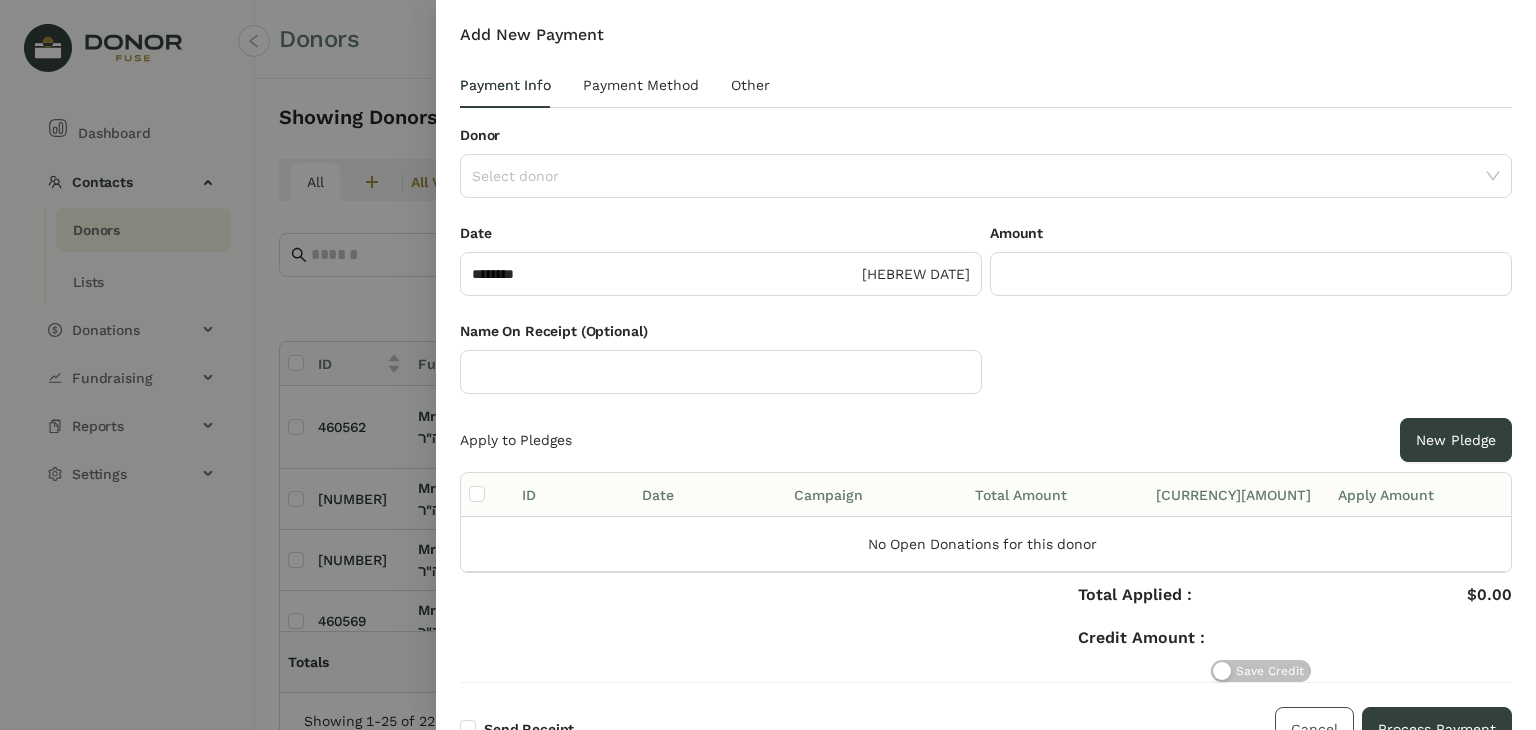 click on "Cancel" at bounding box center (1314, 729) 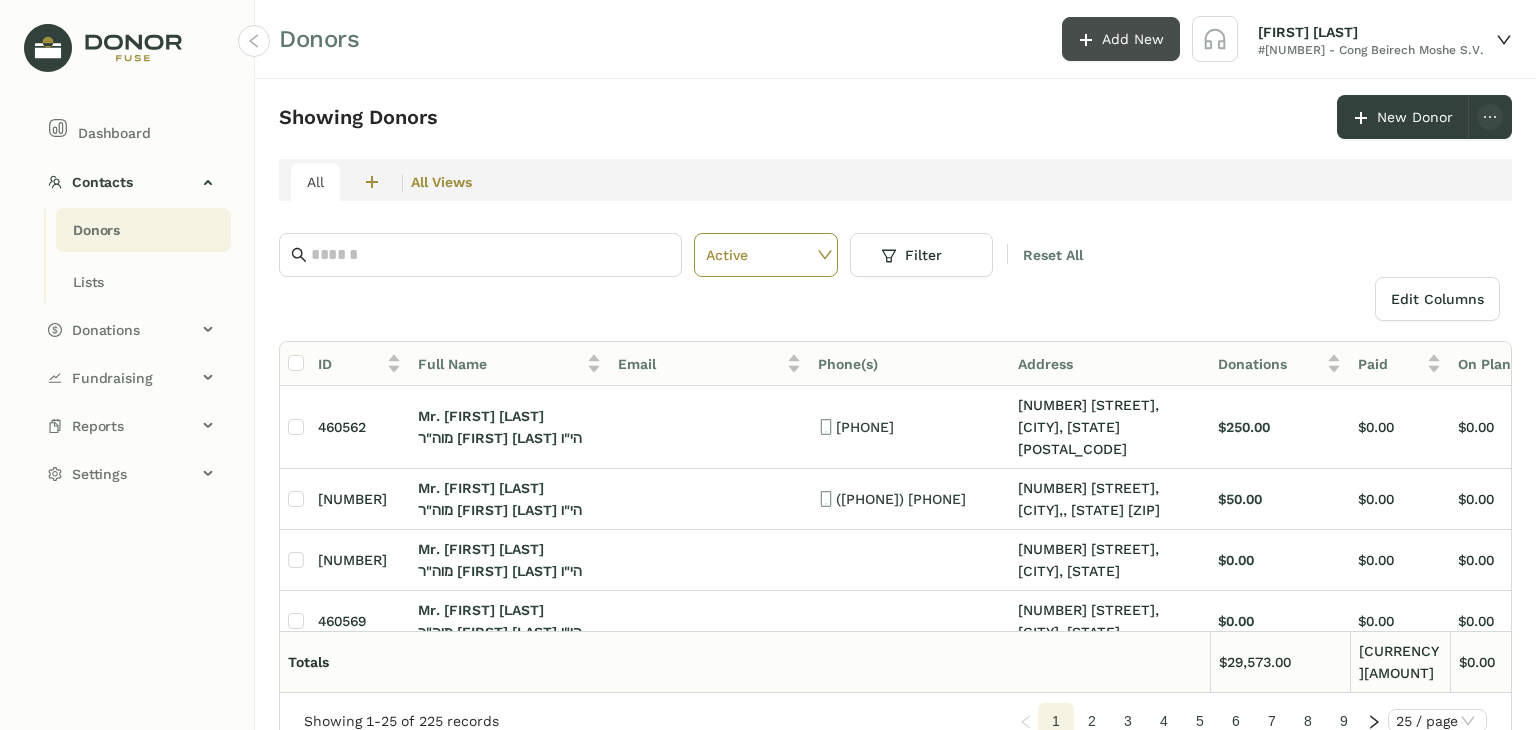 click on "Add New" at bounding box center (1121, 39) 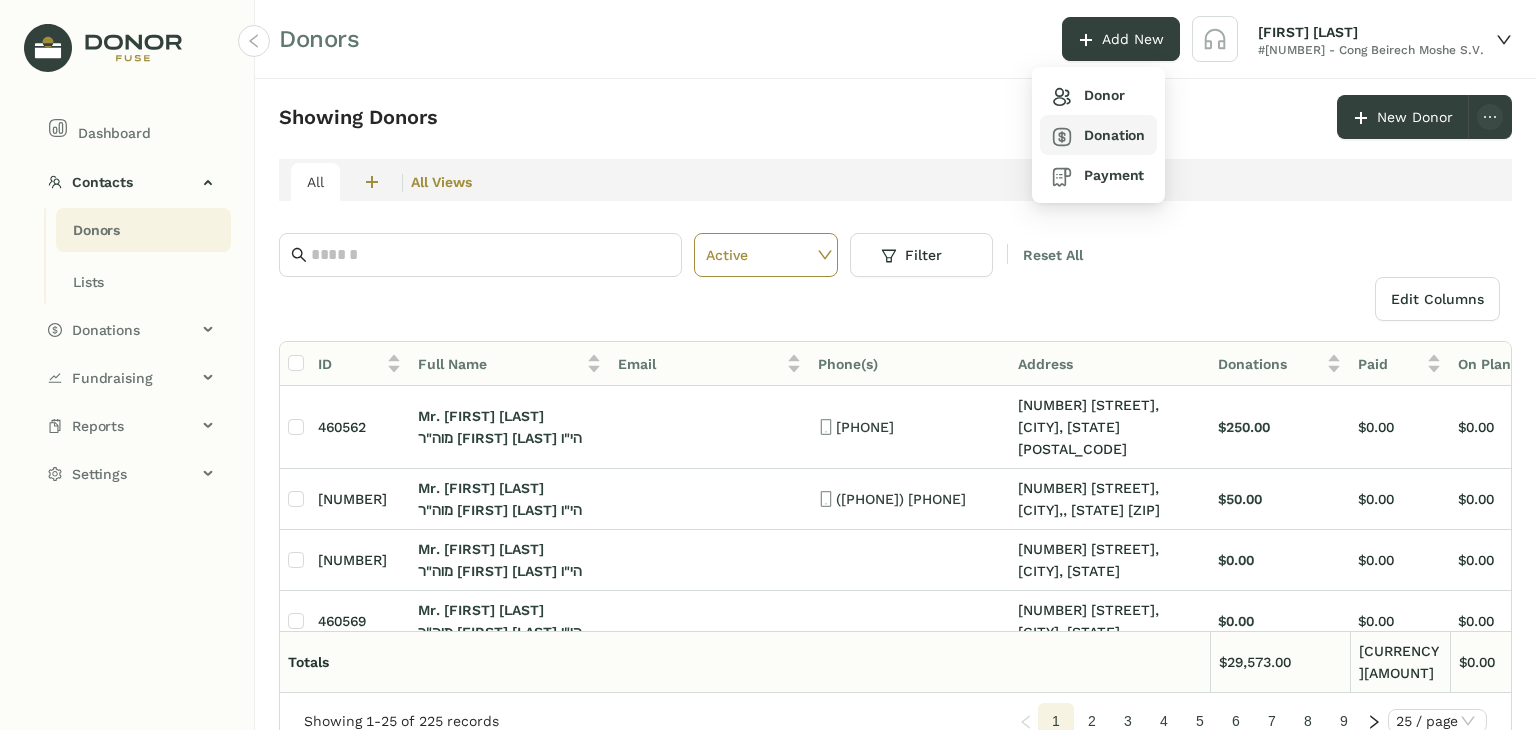 click on "Donation" at bounding box center [1088, 95] 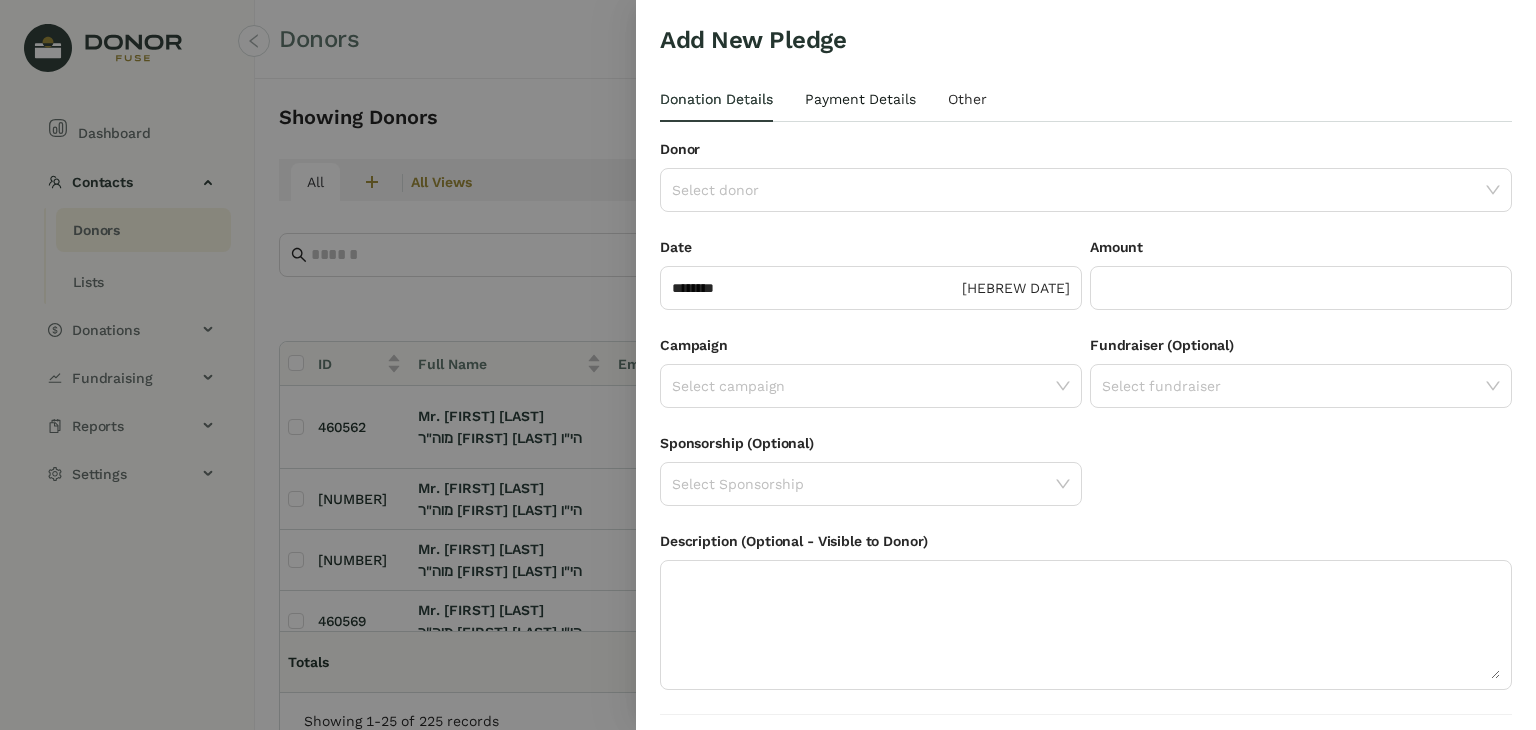 click on "Payment Details" at bounding box center [716, 99] 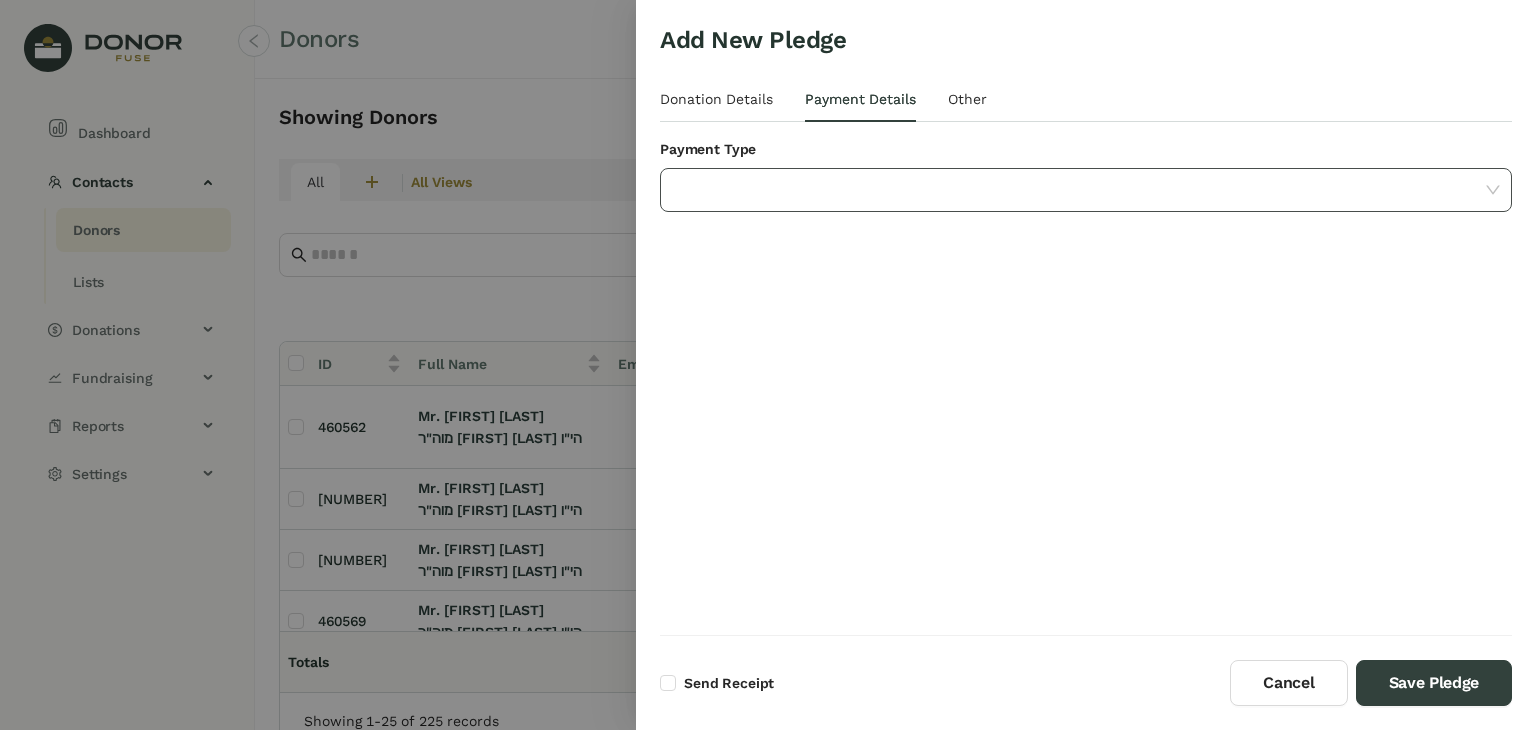 click at bounding box center (1079, 190) 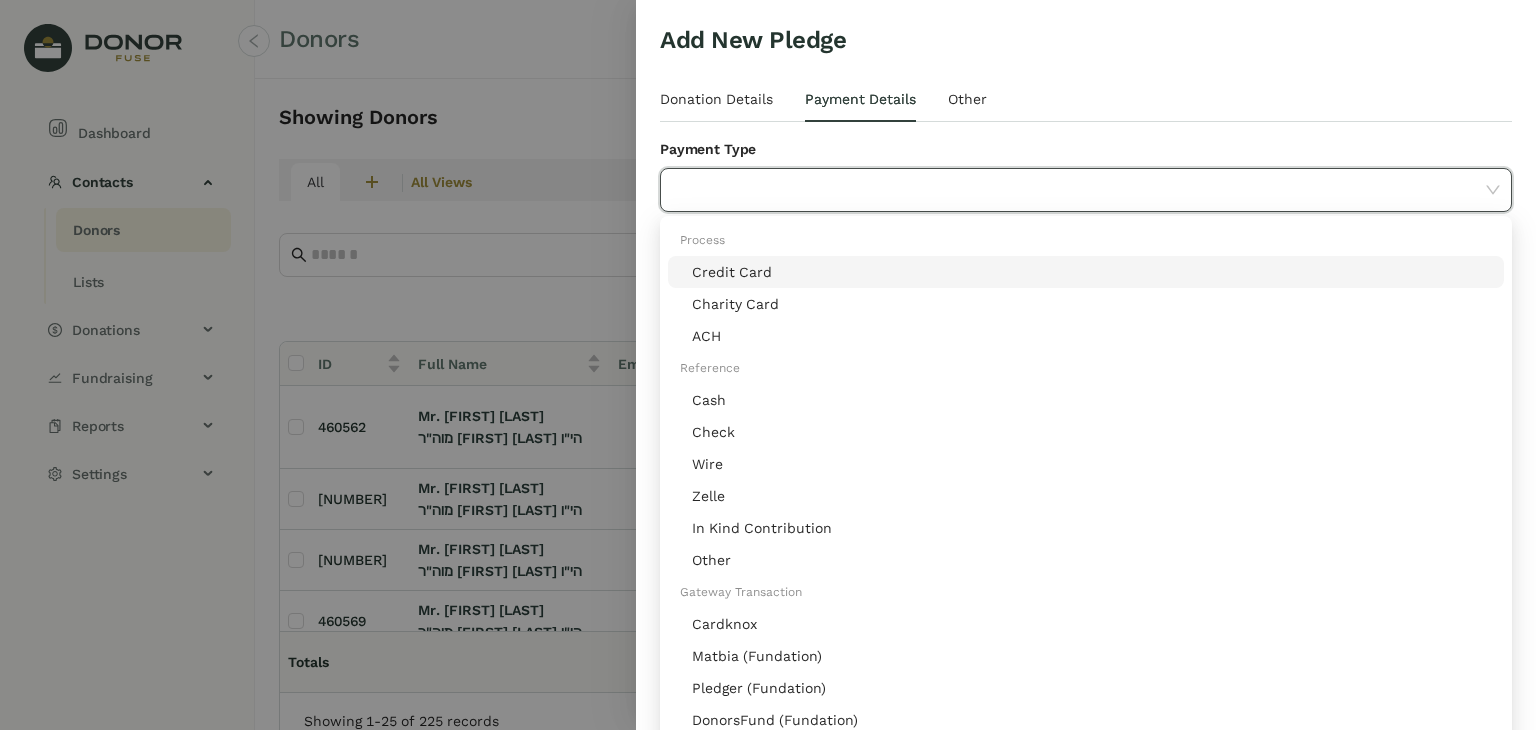 click on "Credit Card" at bounding box center (1092, 272) 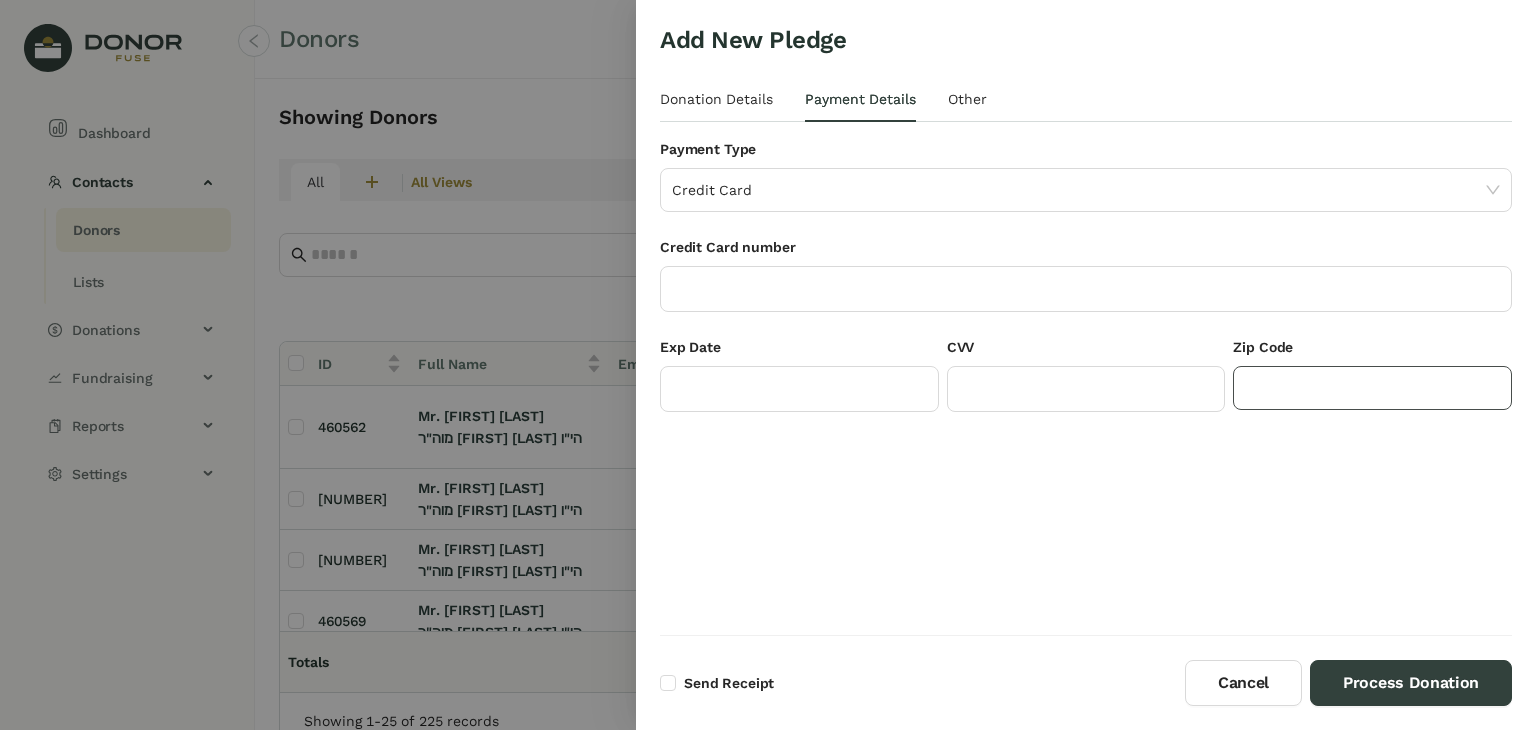 click at bounding box center (1372, 388) 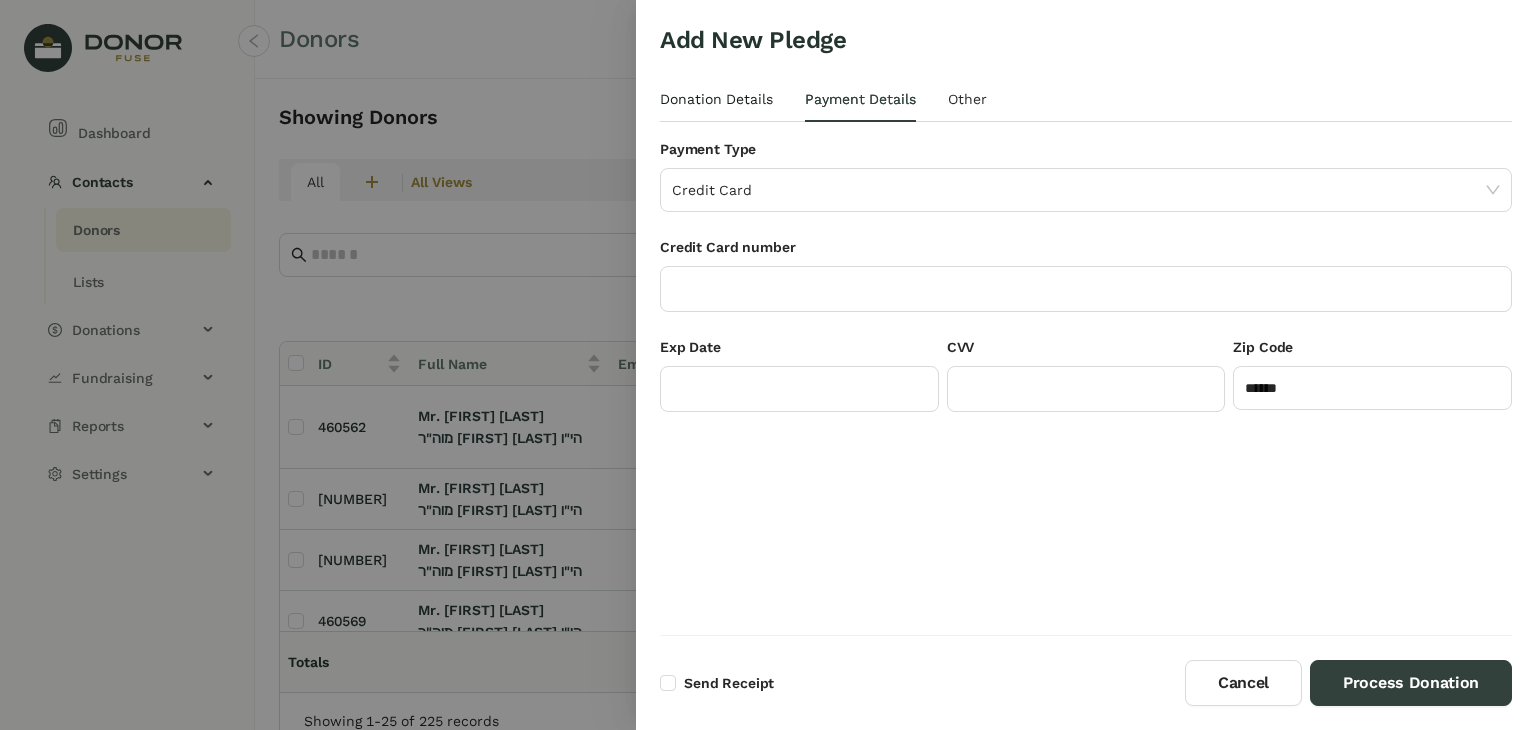 click on "Donation Details" at bounding box center (716, 99) 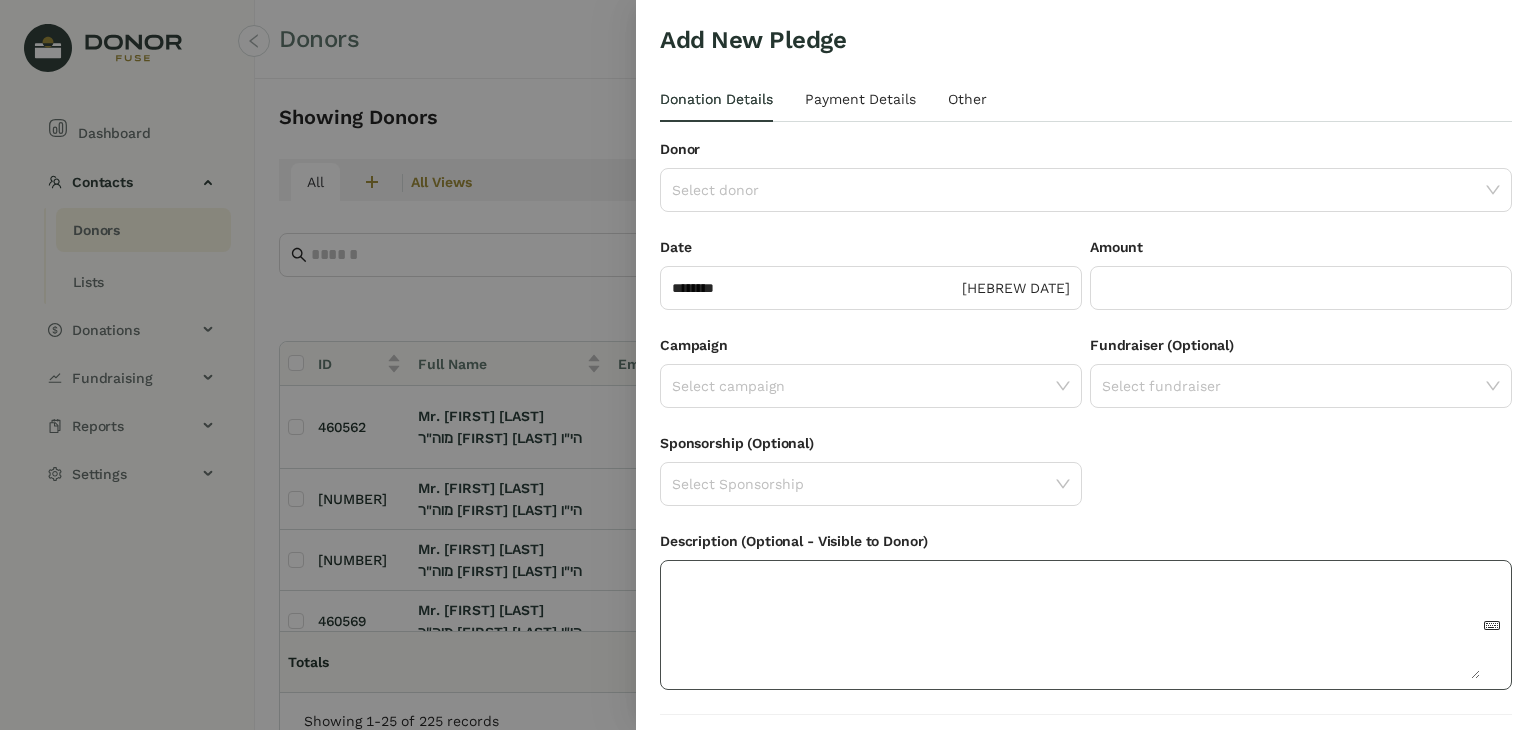click at bounding box center [1076, 625] 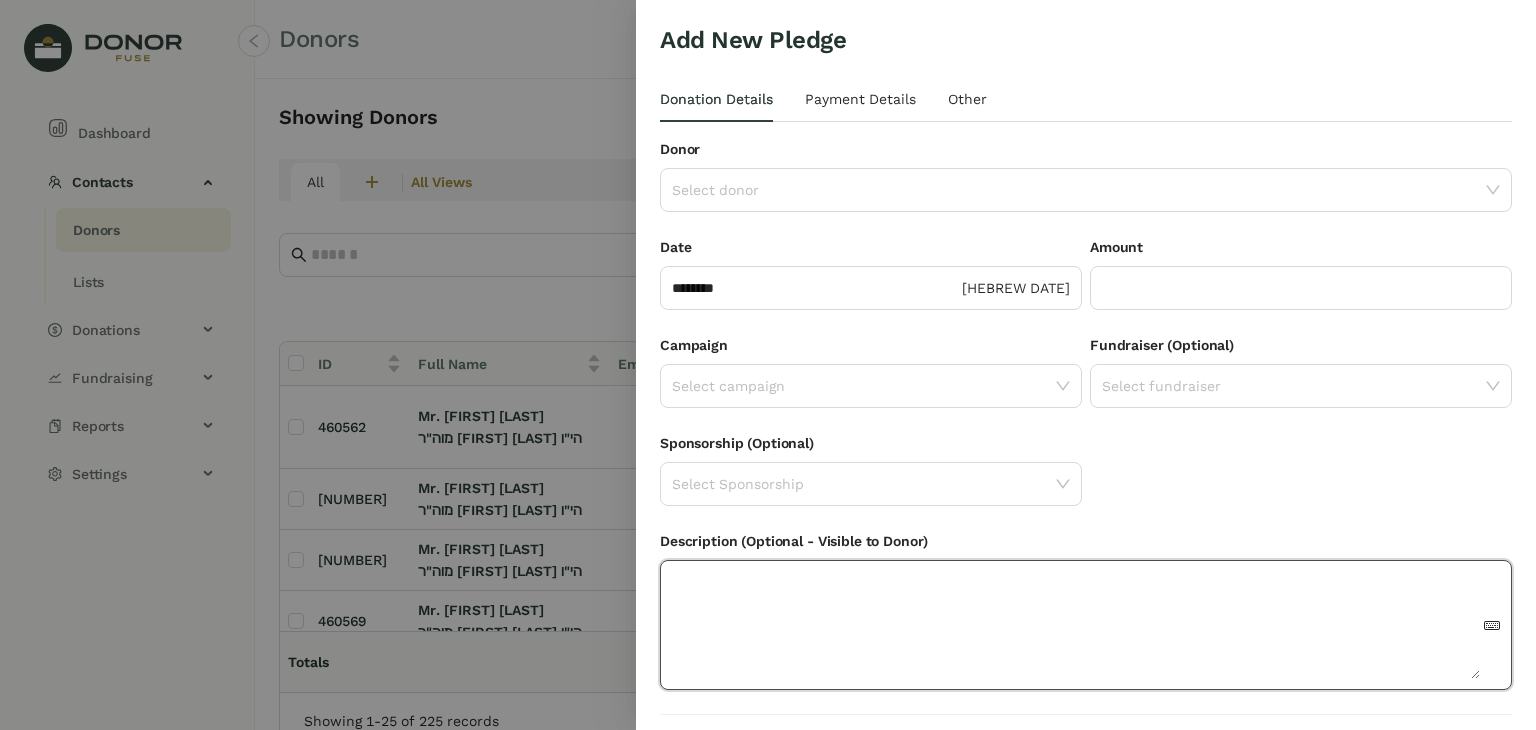 click at bounding box center [1076, 625] 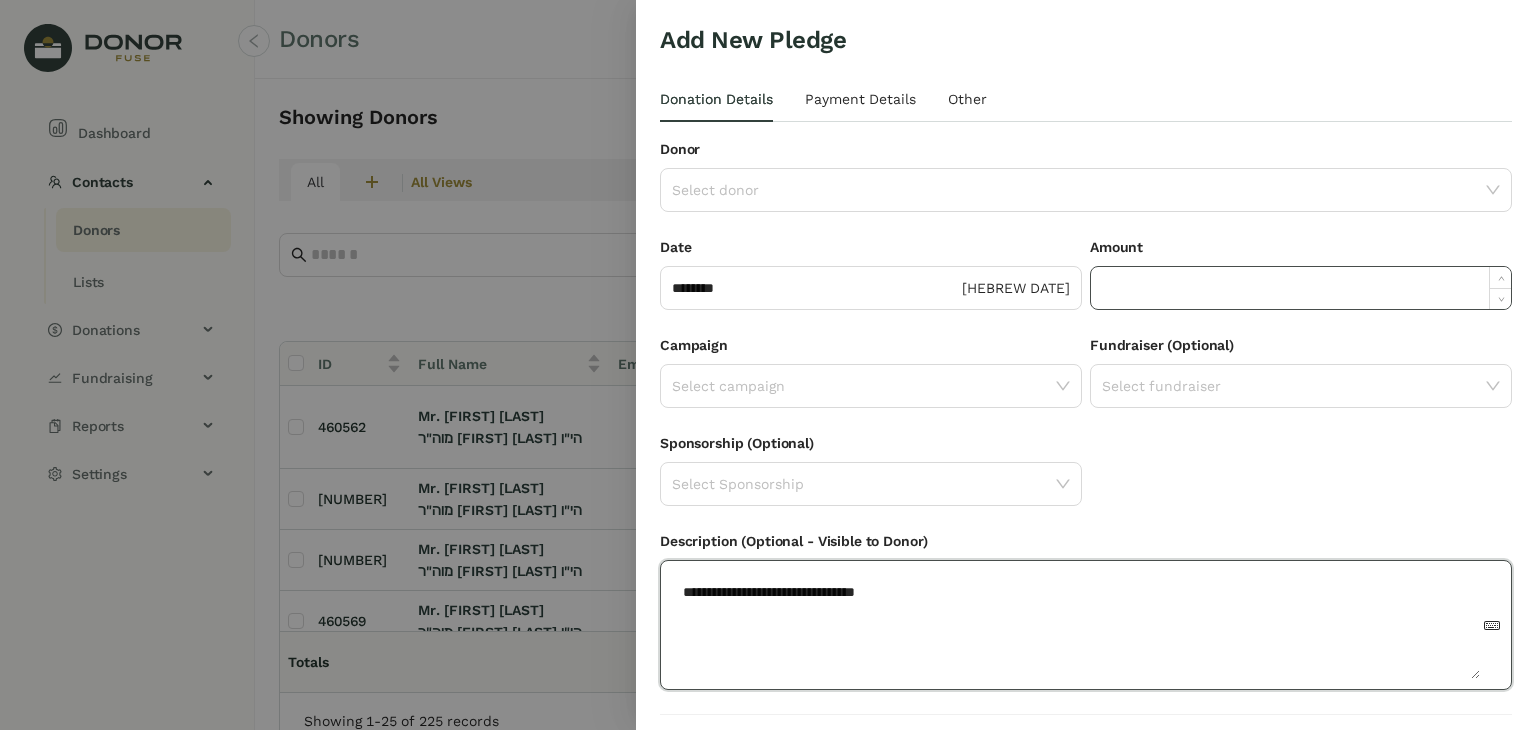 type on "**********" 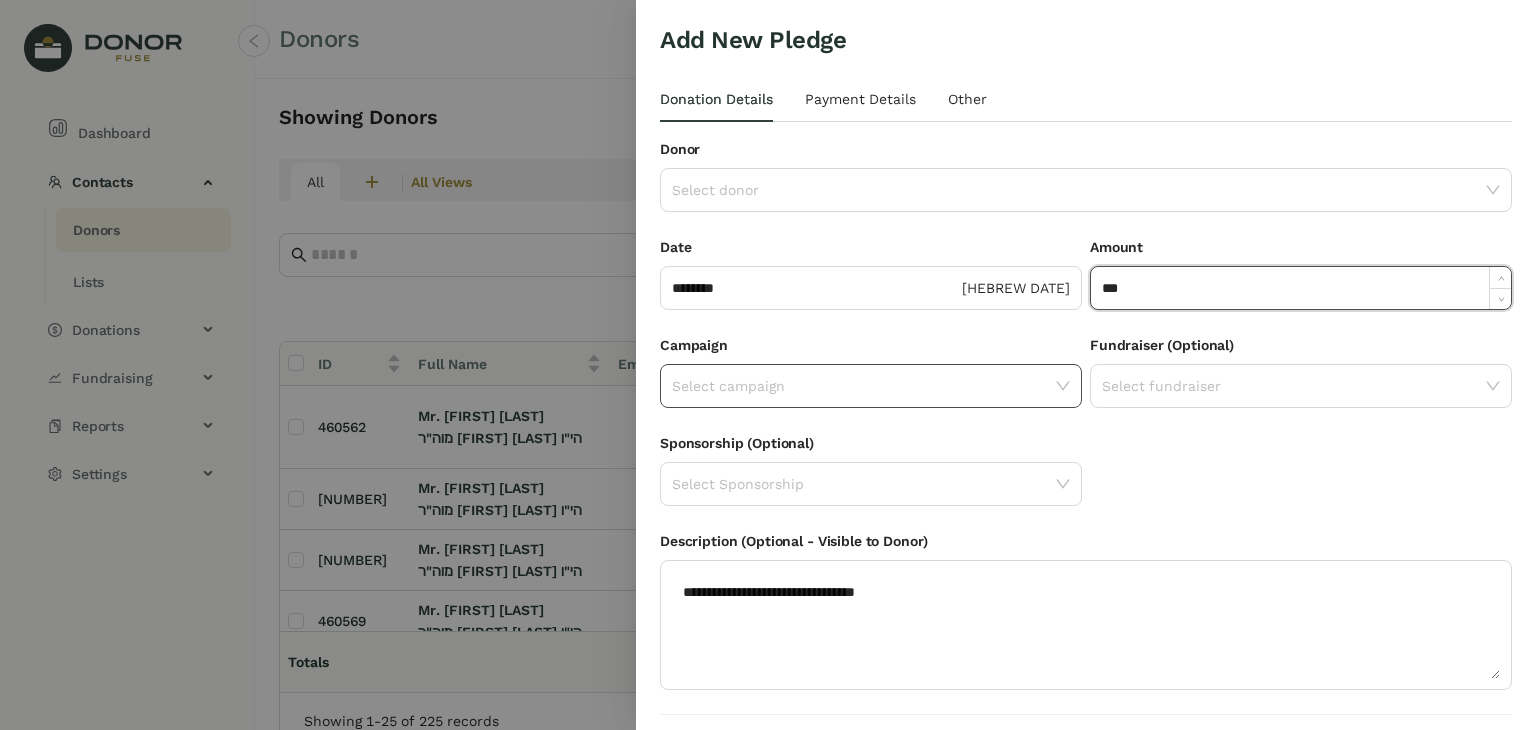 type on "***" 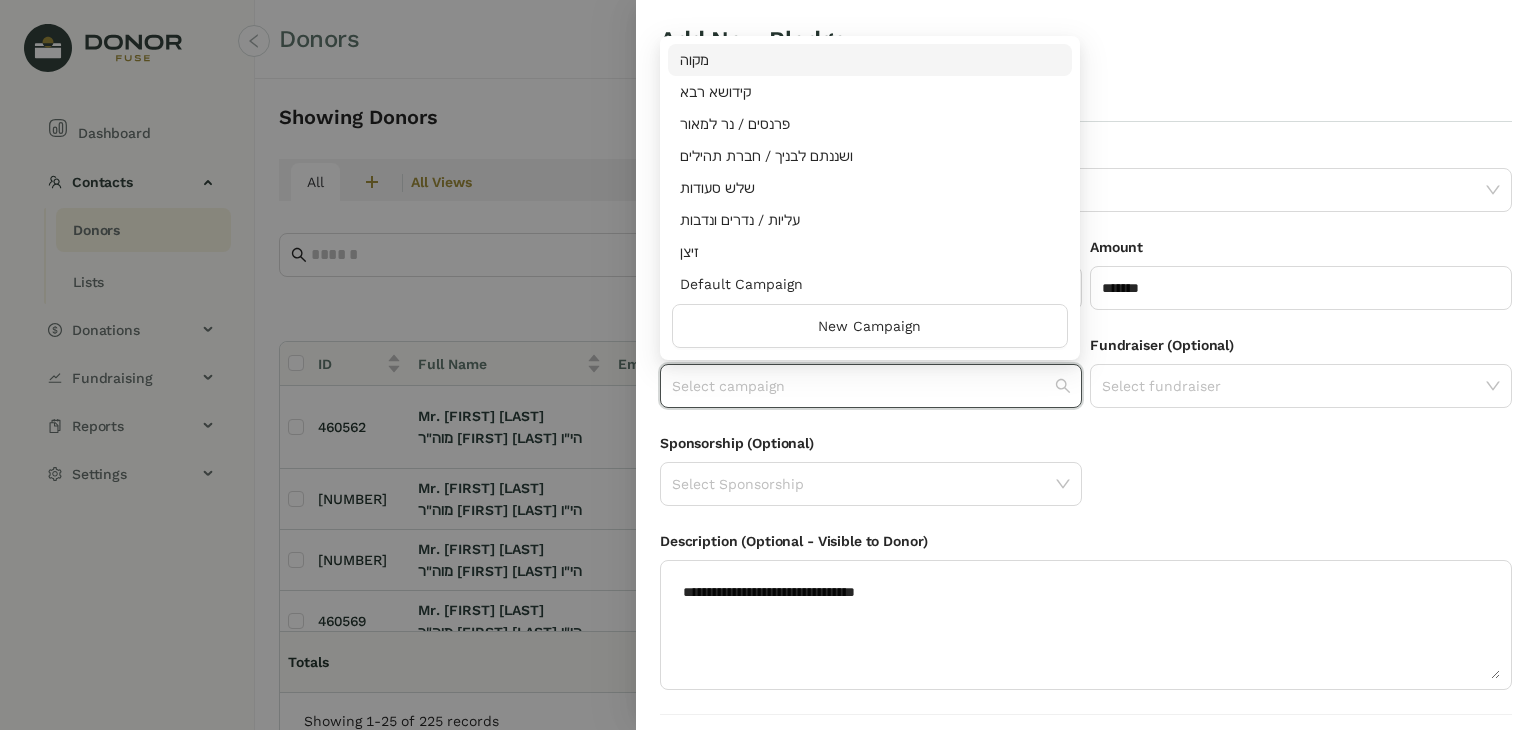 click on "שלש סעודות" at bounding box center (870, 60) 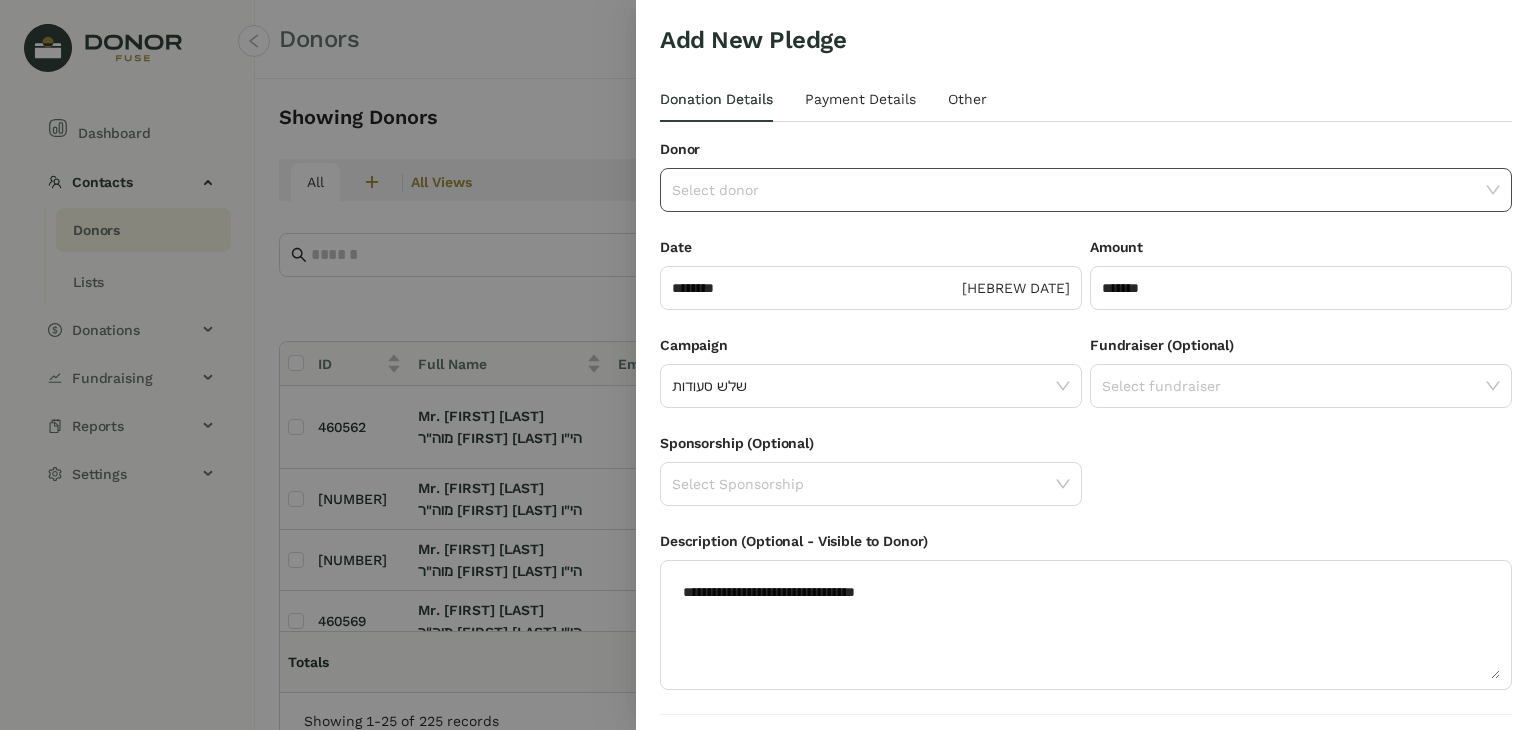 click at bounding box center [1079, 190] 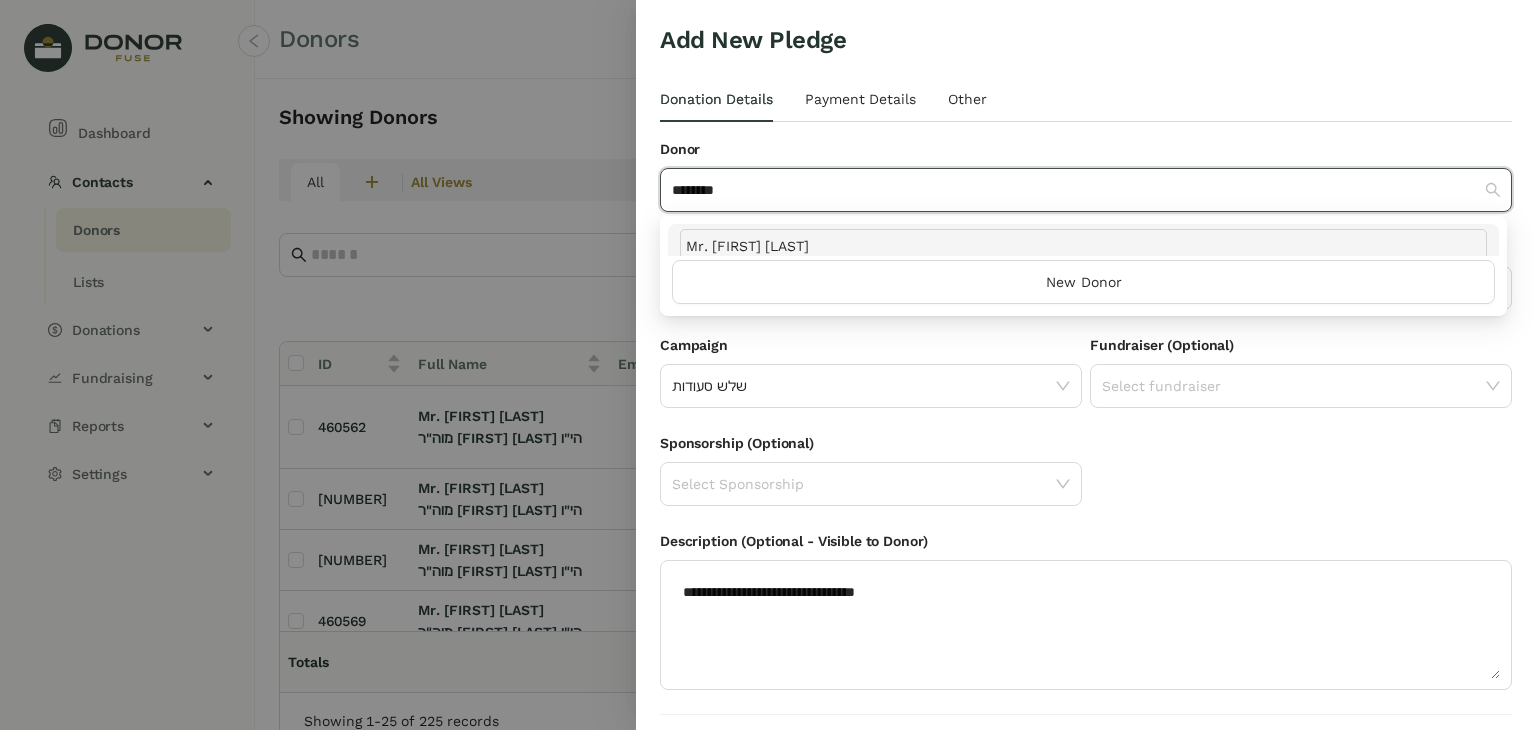 type on "********" 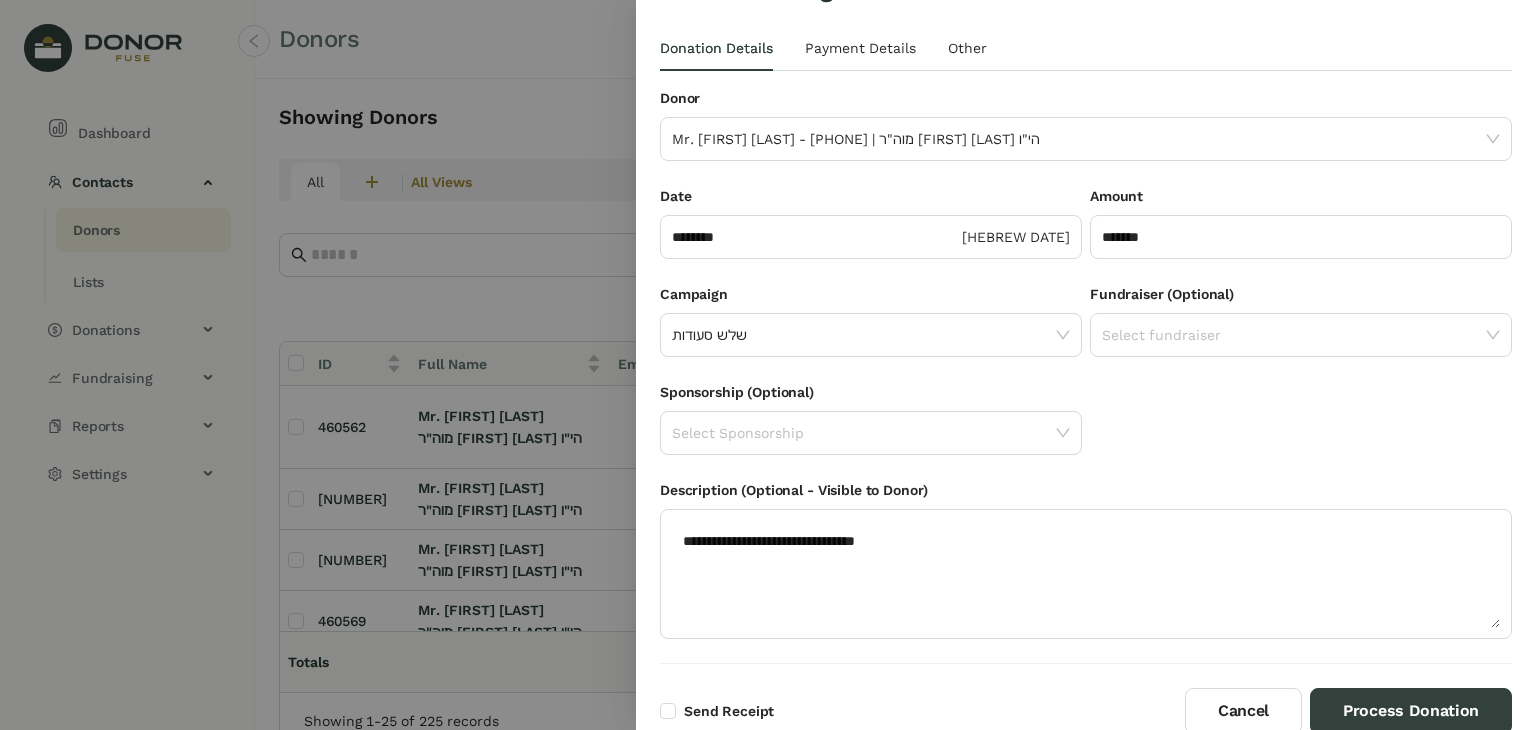 scroll, scrollTop: 54, scrollLeft: 0, axis: vertical 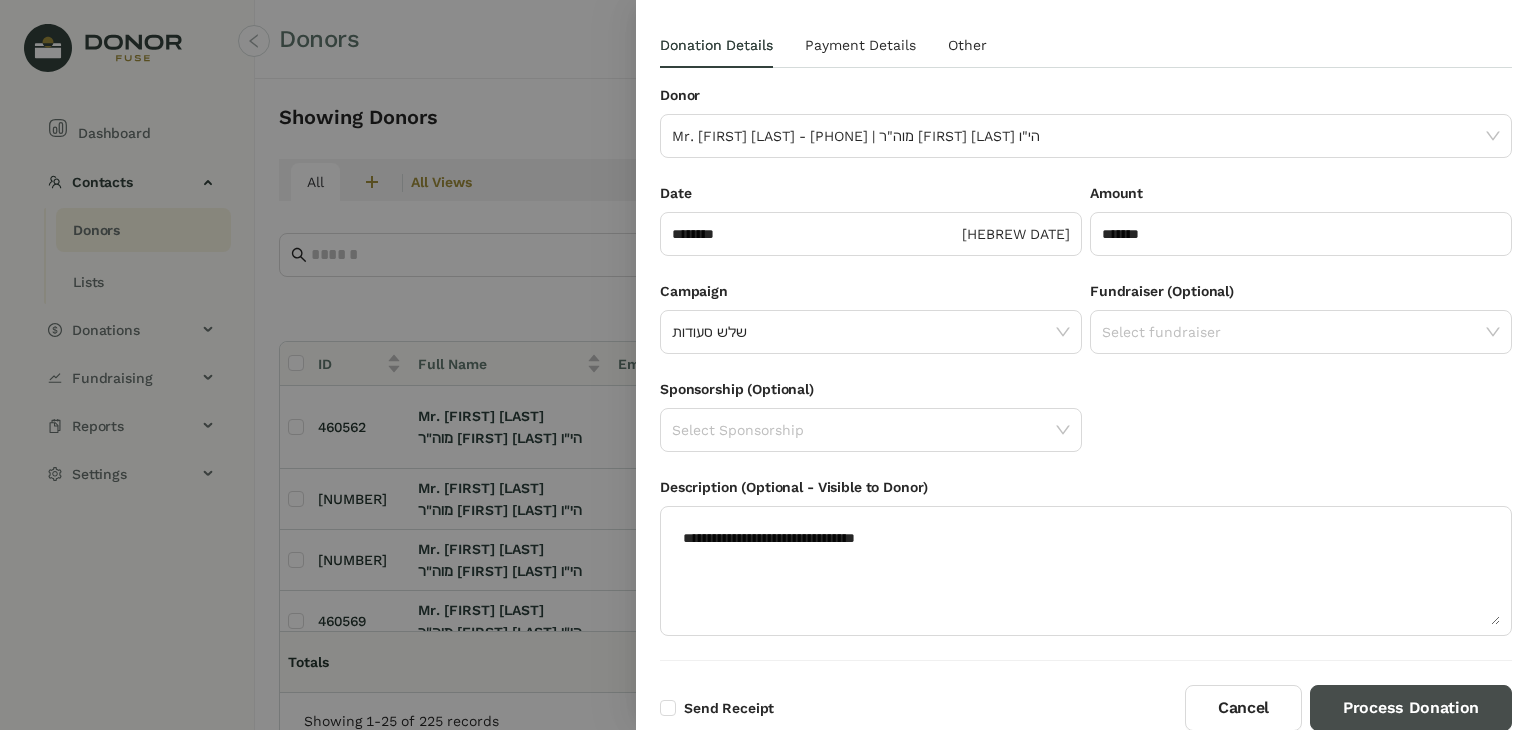 click on "Process Donation" at bounding box center (1411, 708) 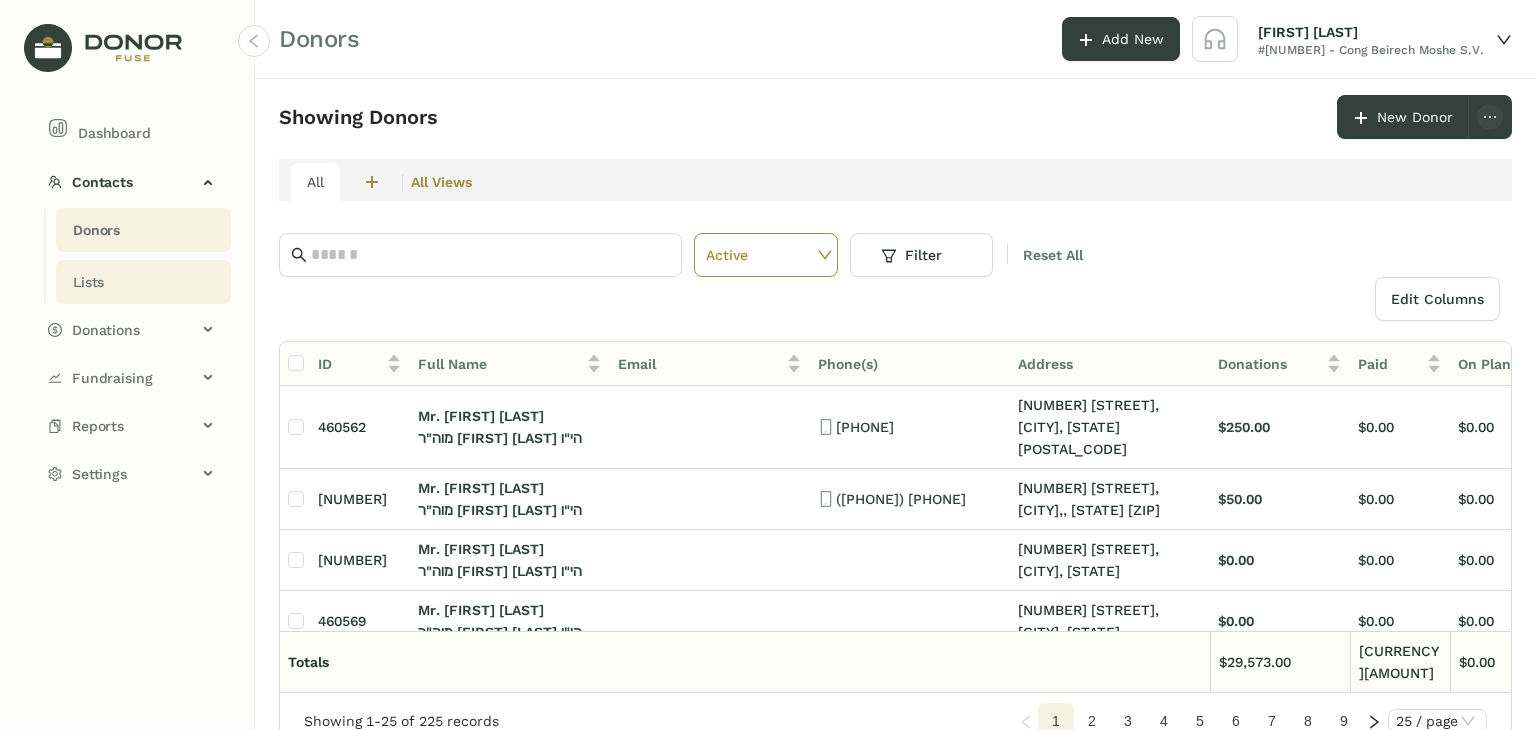 click on "Lists" at bounding box center (96, 230) 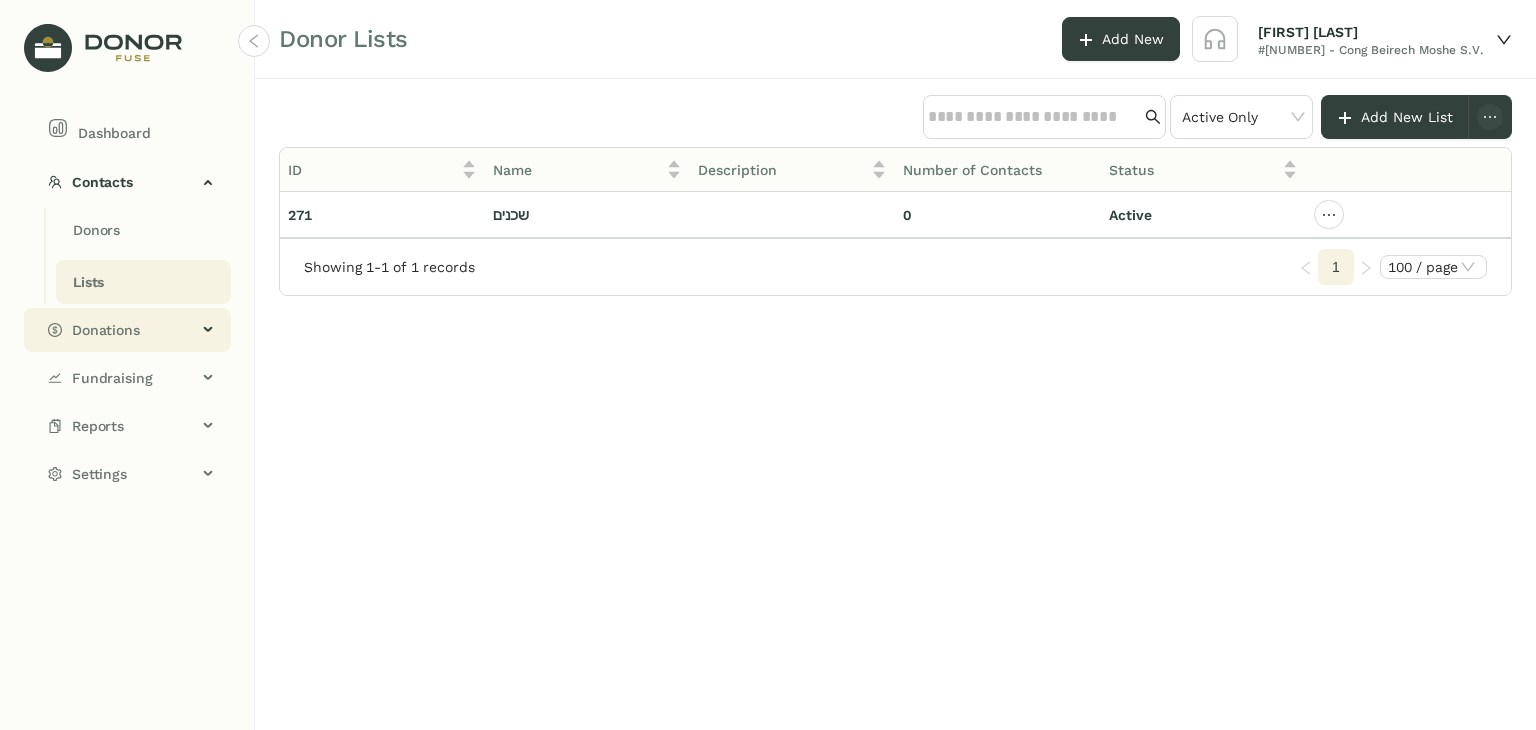 click on "Donations" at bounding box center [127, 182] 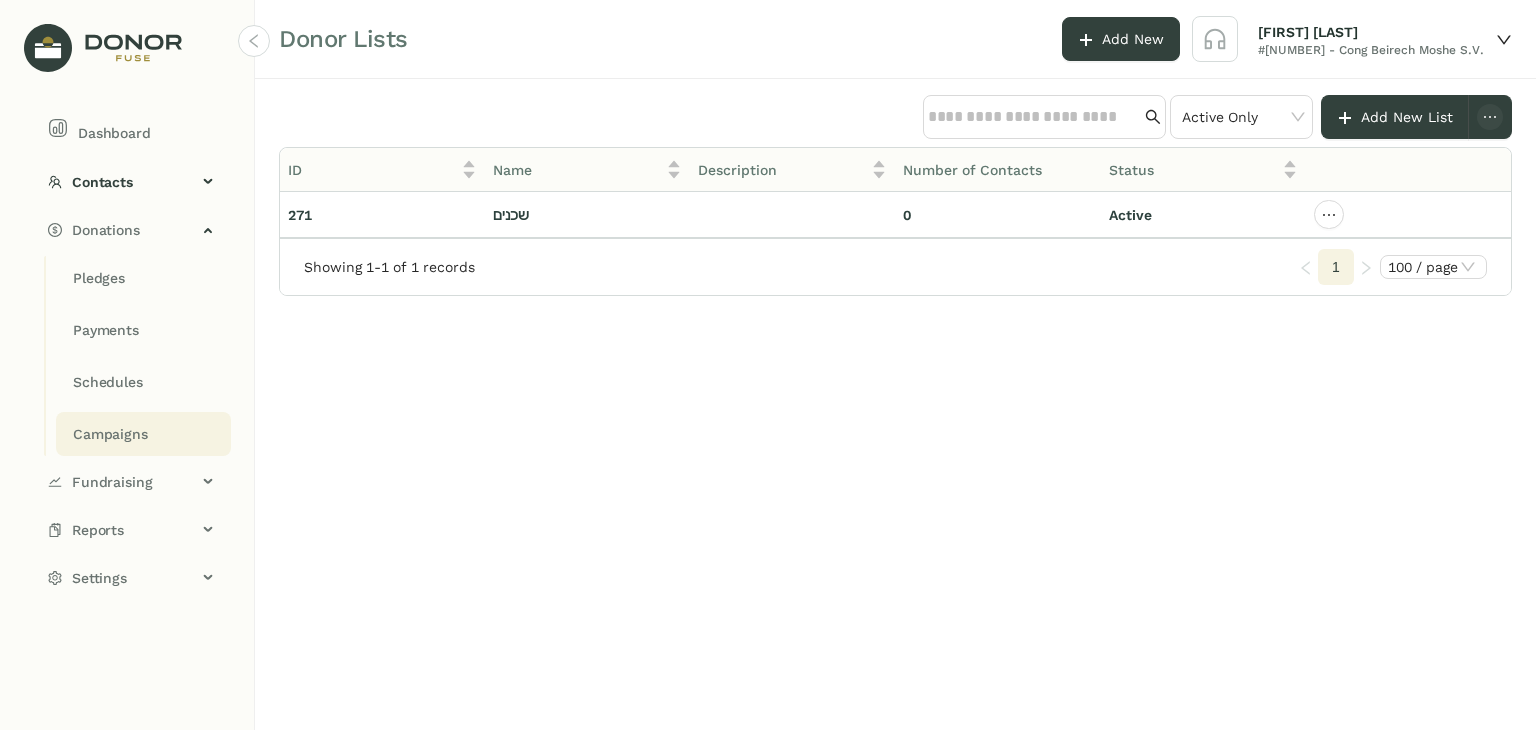 click on "Campaigns" at bounding box center (99, 278) 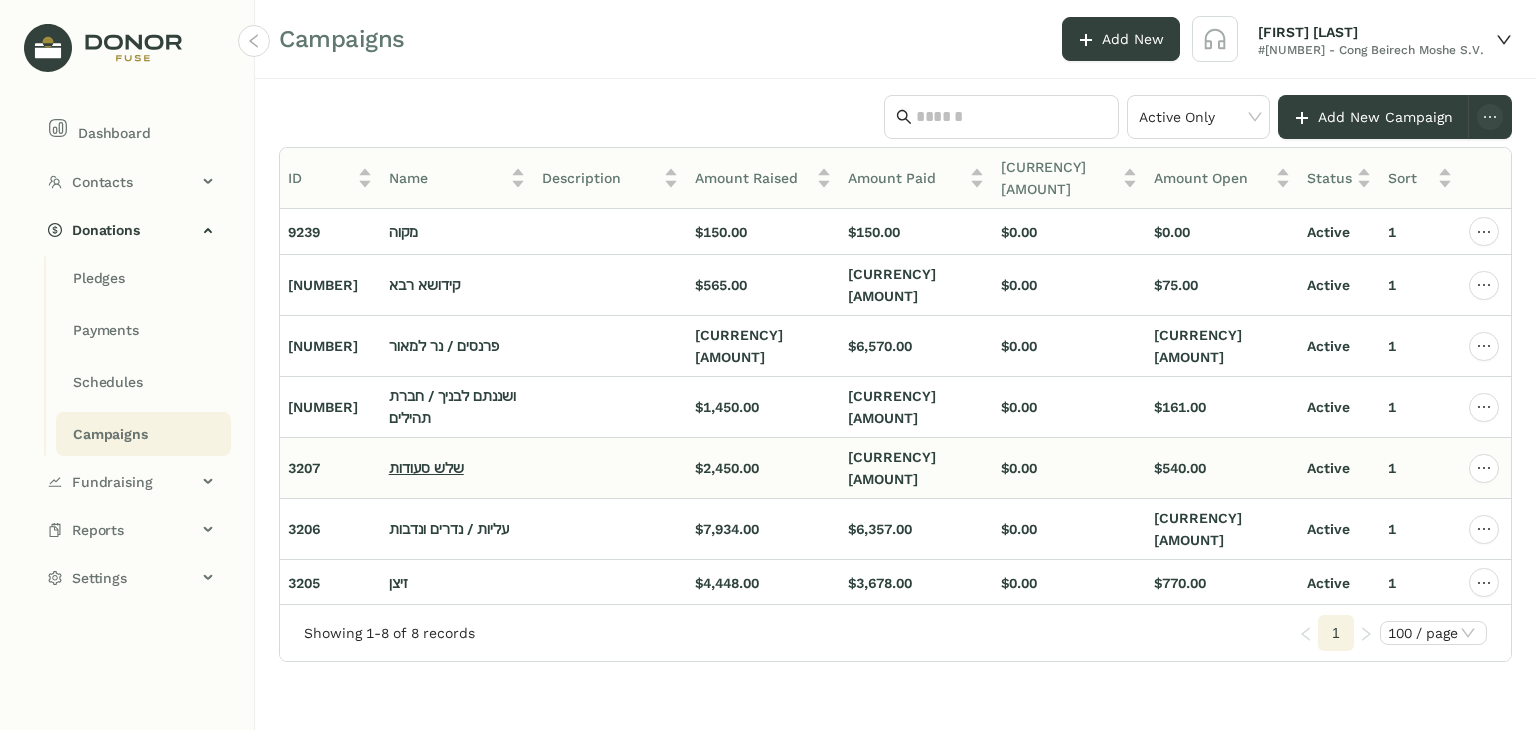 click on "שלש סעודות" at bounding box center (403, 232) 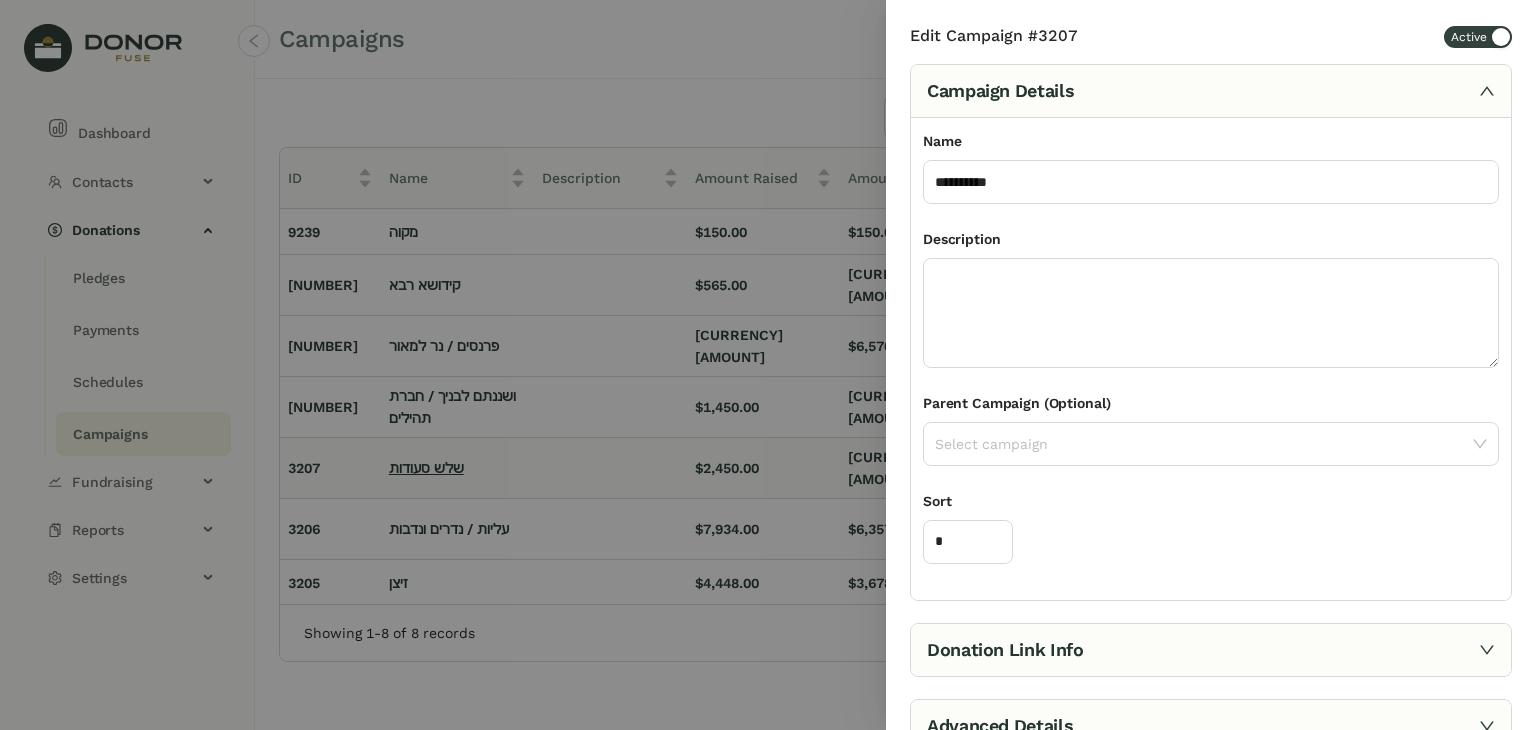 scroll, scrollTop: 64, scrollLeft: 0, axis: vertical 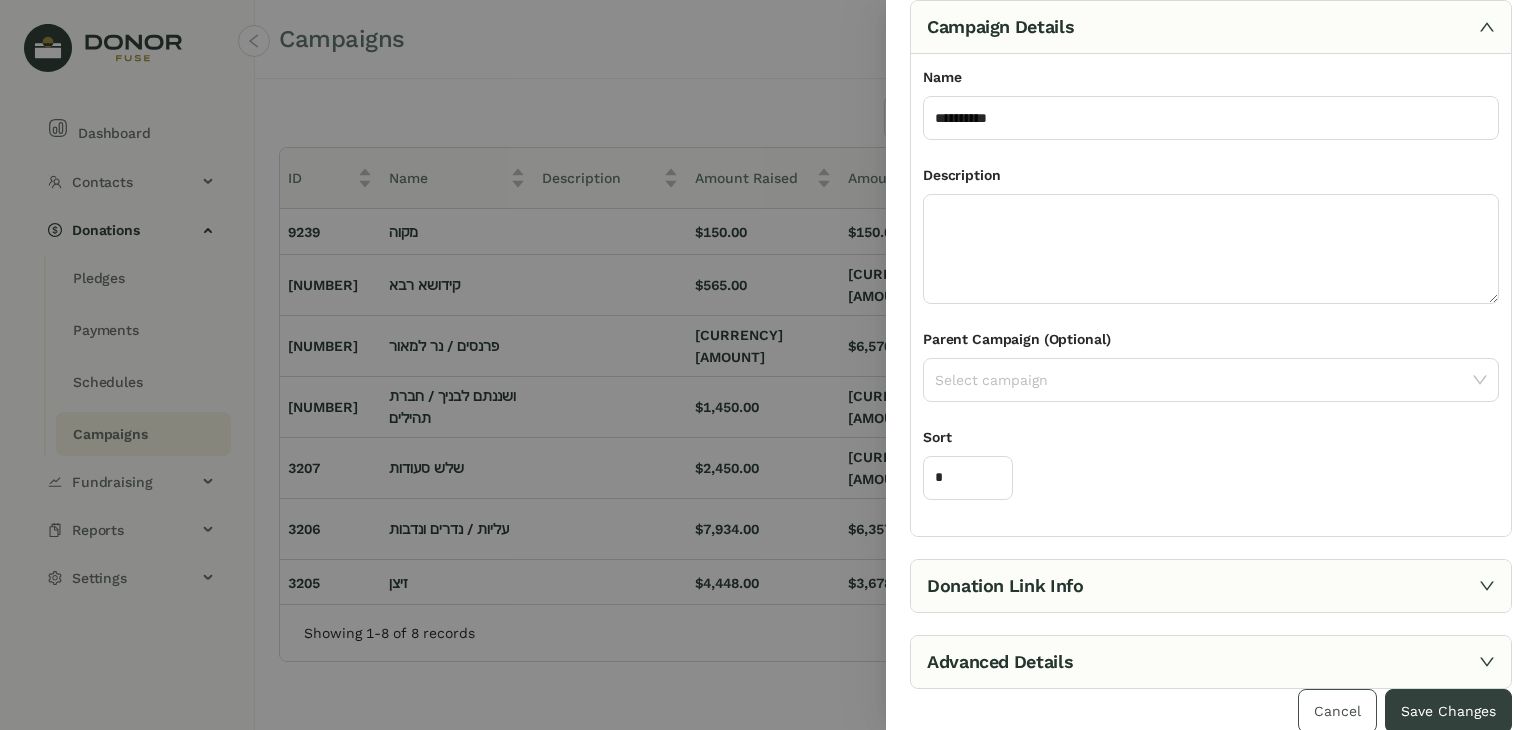click on "Cancel" at bounding box center [1337, 711] 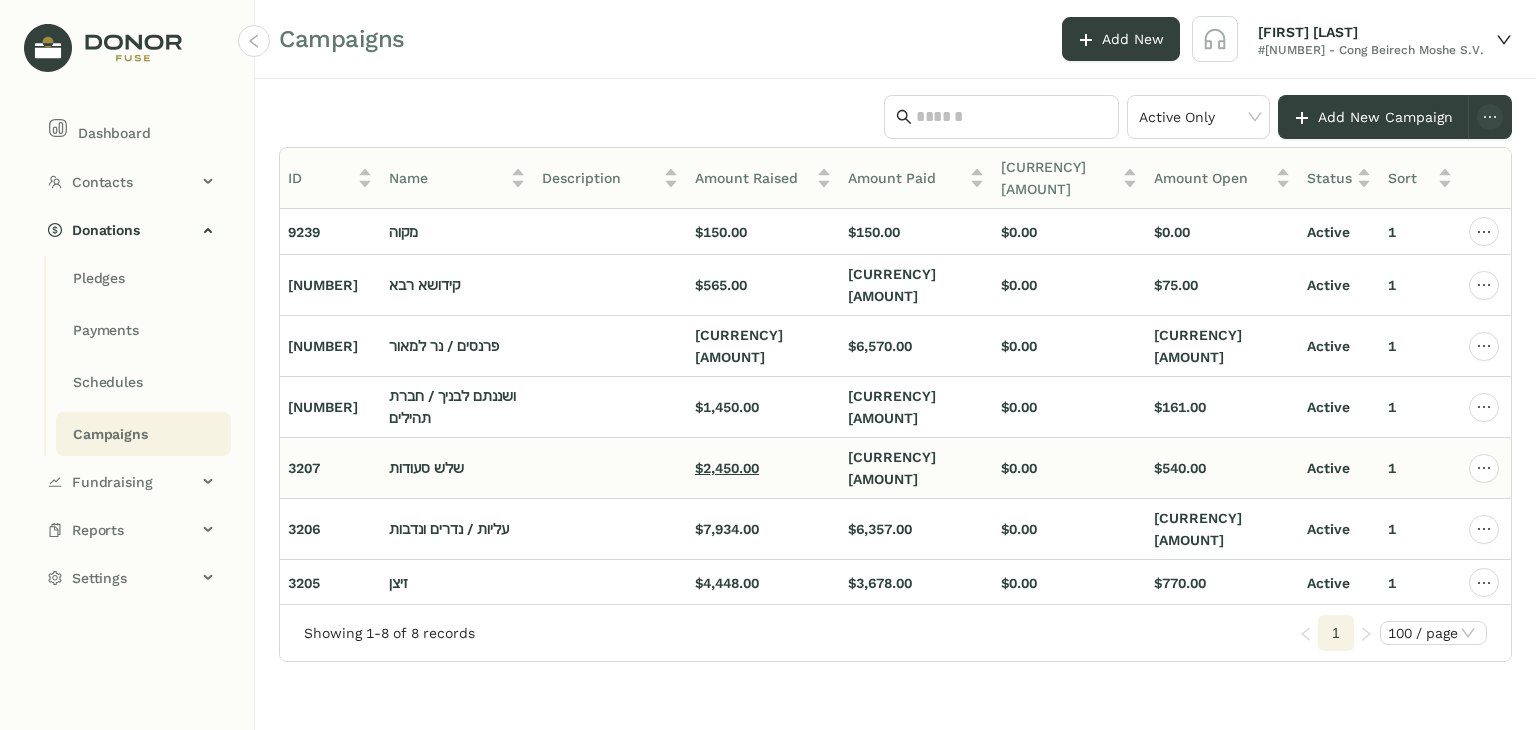 click on "$2,450.00" at bounding box center (403, 232) 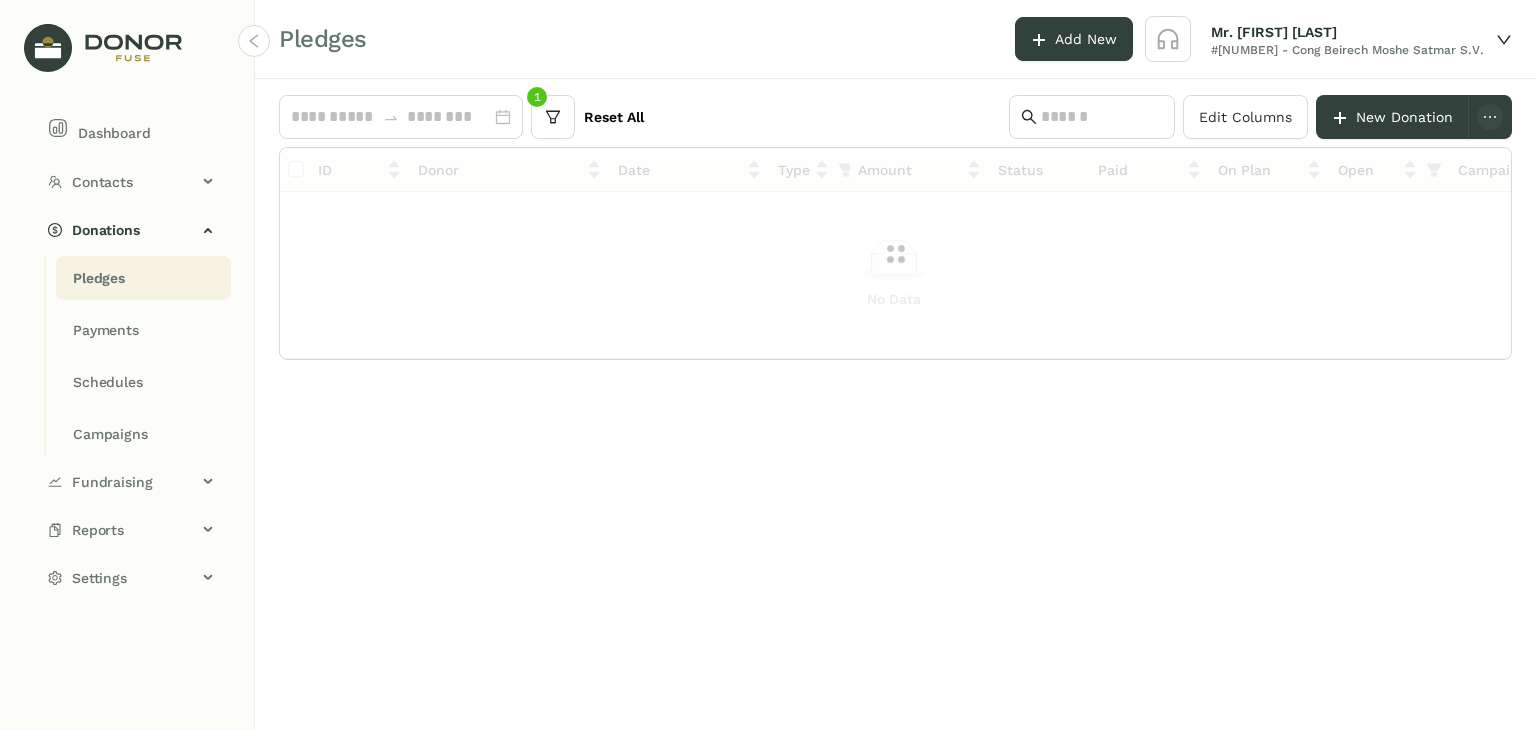 scroll, scrollTop: 0, scrollLeft: 0, axis: both 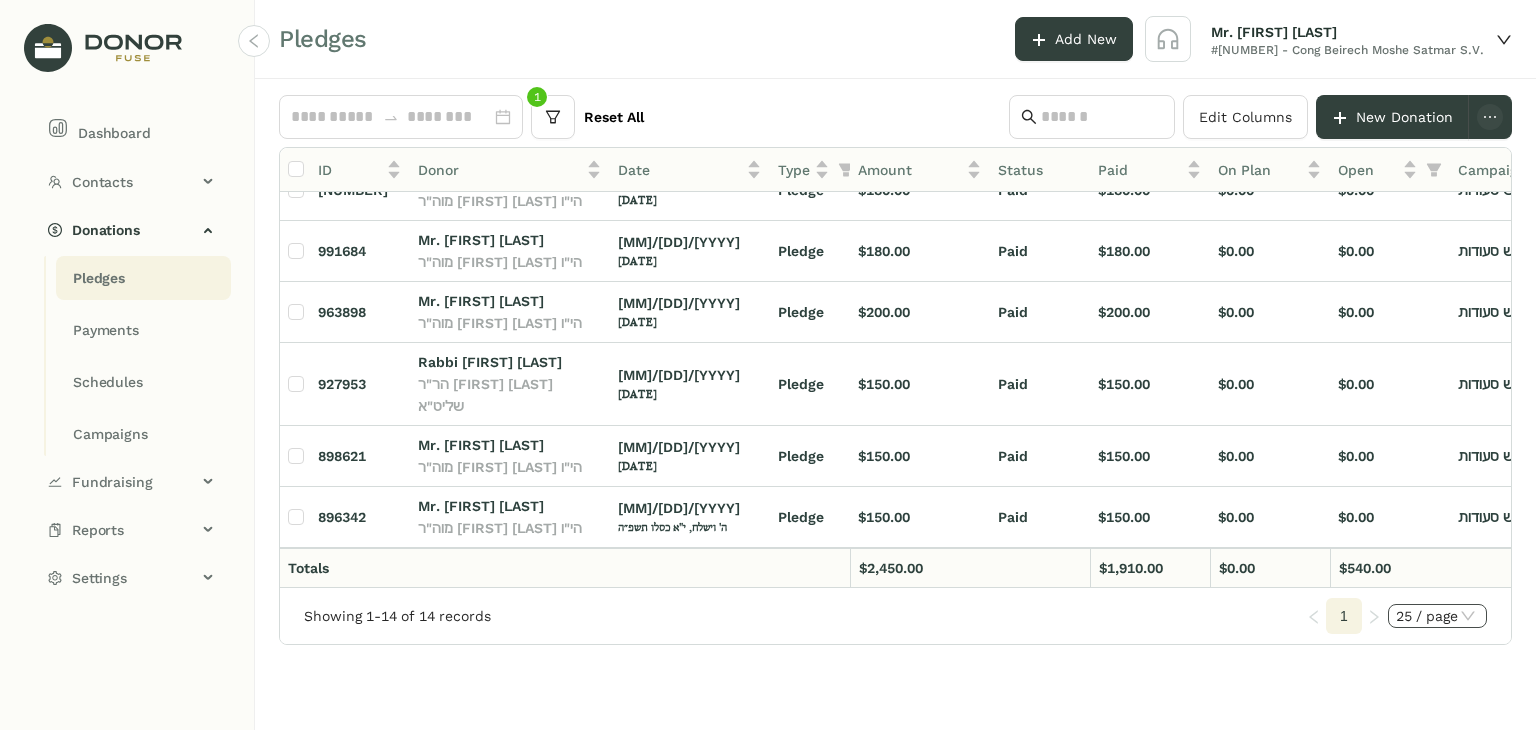 click on "25 / page" at bounding box center (1437, 616) 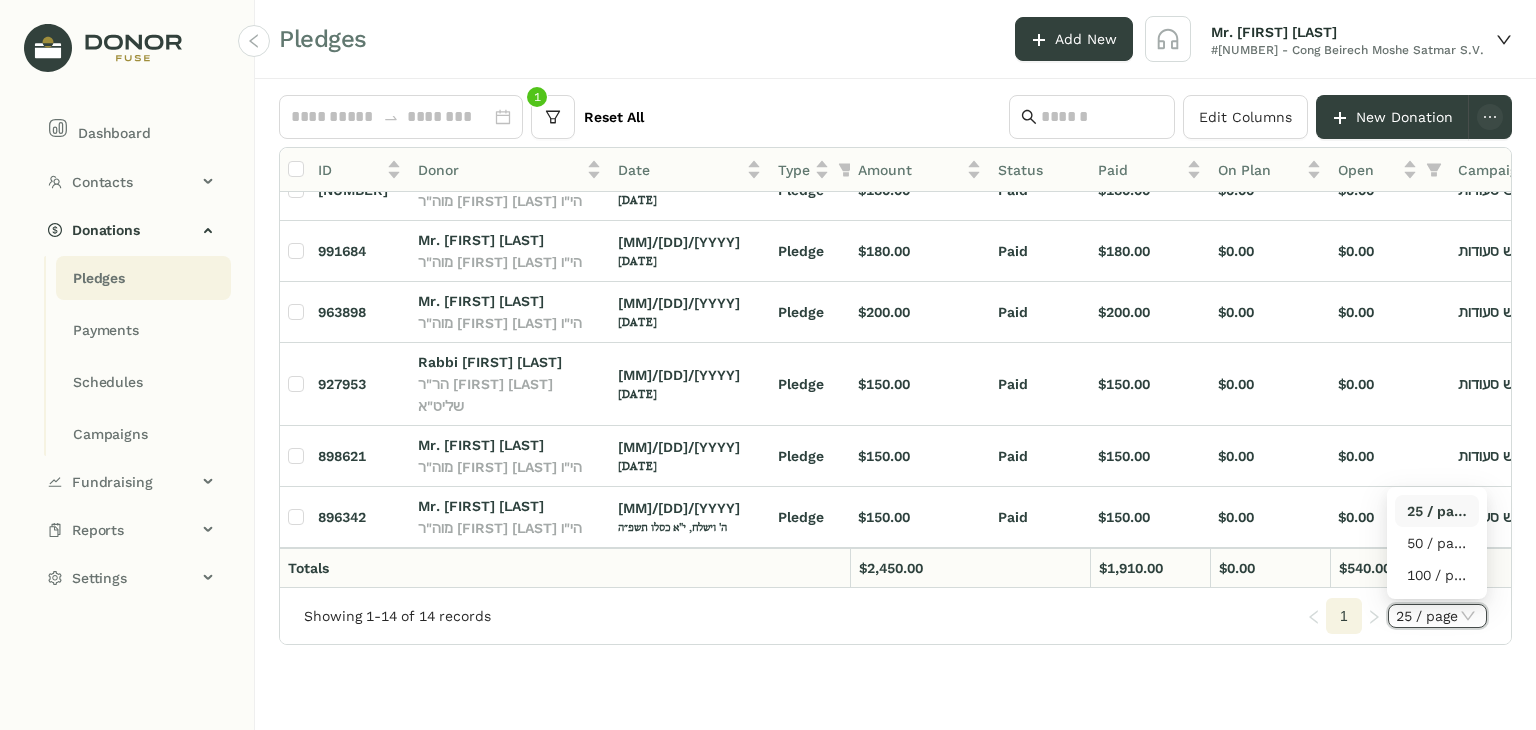 click on "100 / page" at bounding box center [1437, 575] 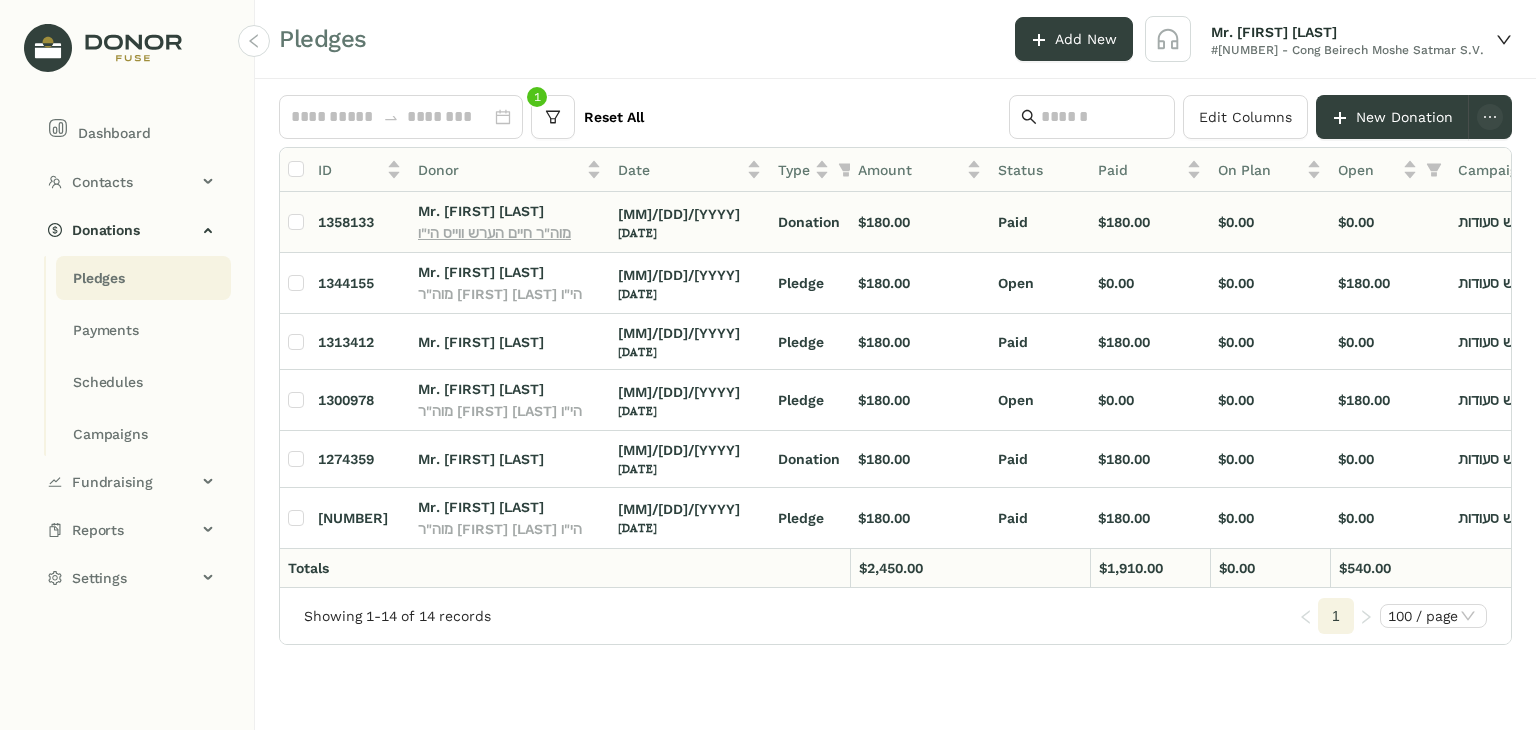 click on "מוה"ר חיים הערש ווייס הי"ו" at bounding box center [494, 233] 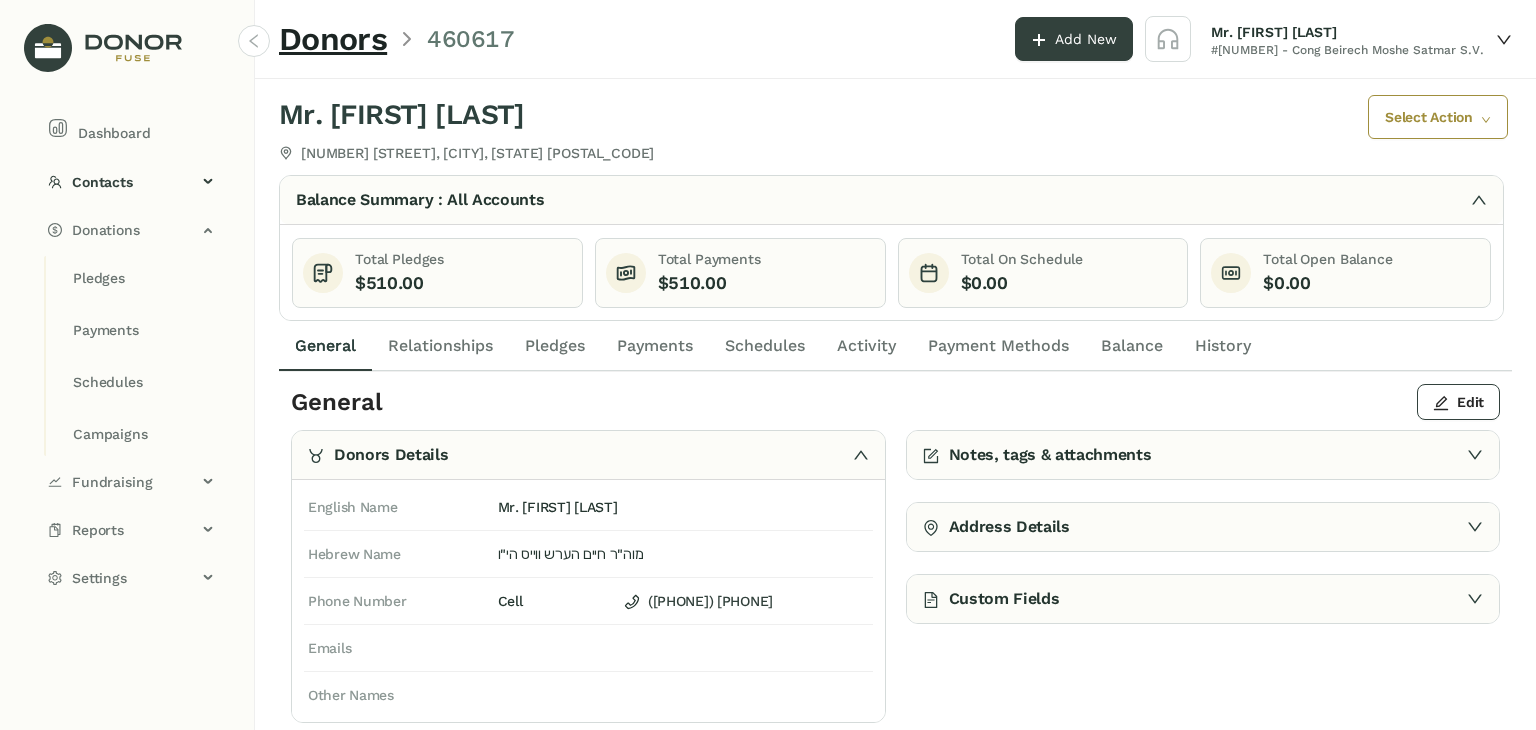 click on "Payments" at bounding box center [325, 346] 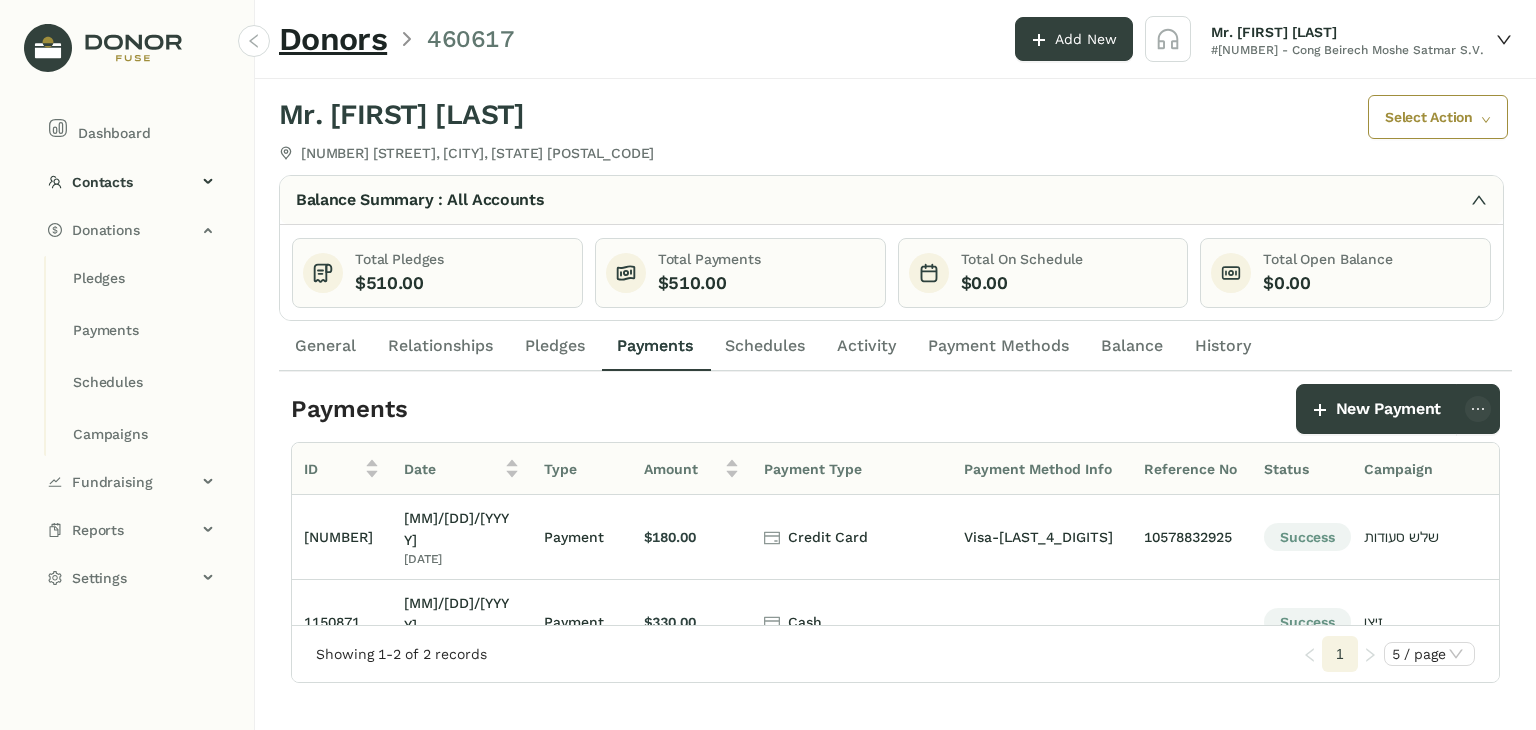 scroll, scrollTop: 0, scrollLeft: 131, axis: horizontal 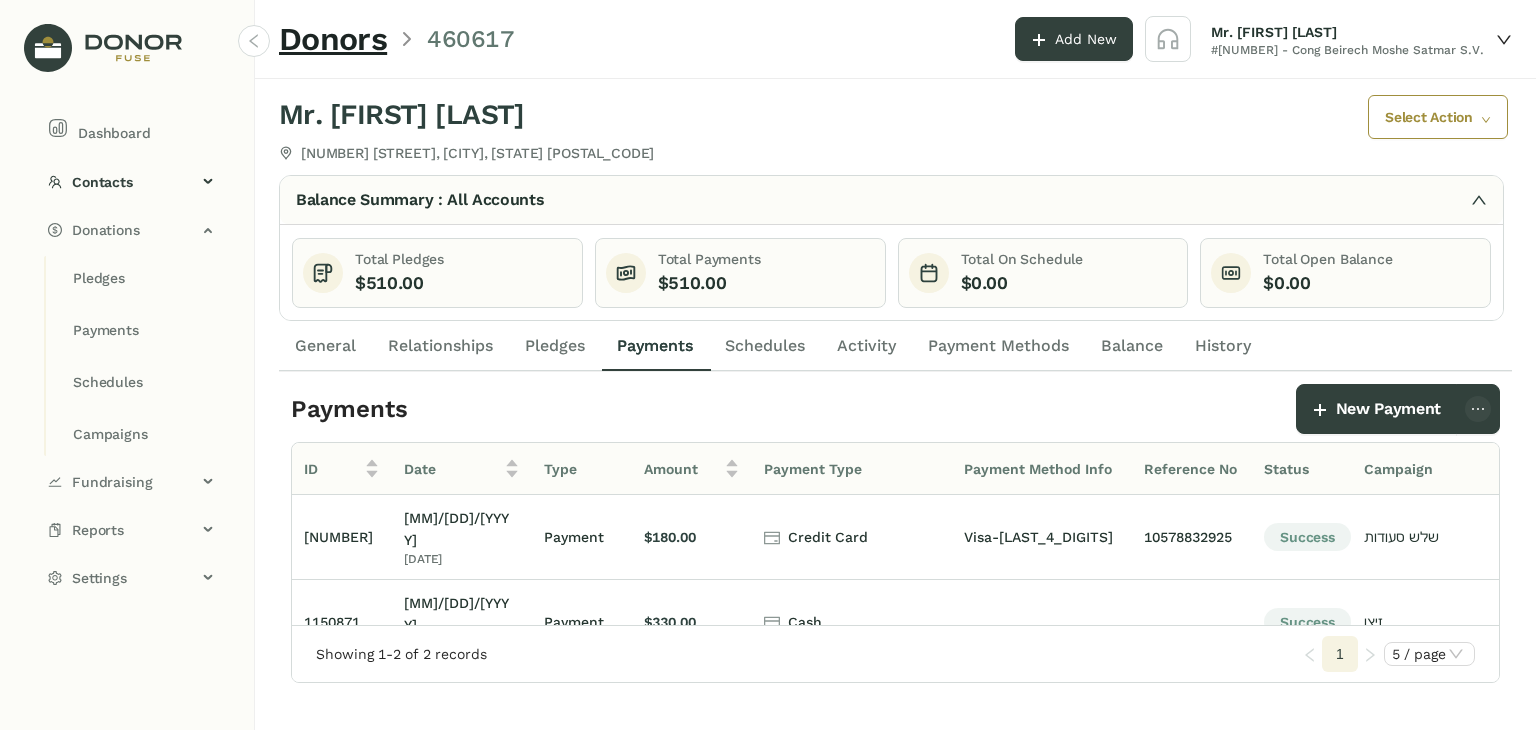 click on "Pledges" at bounding box center [325, 346] 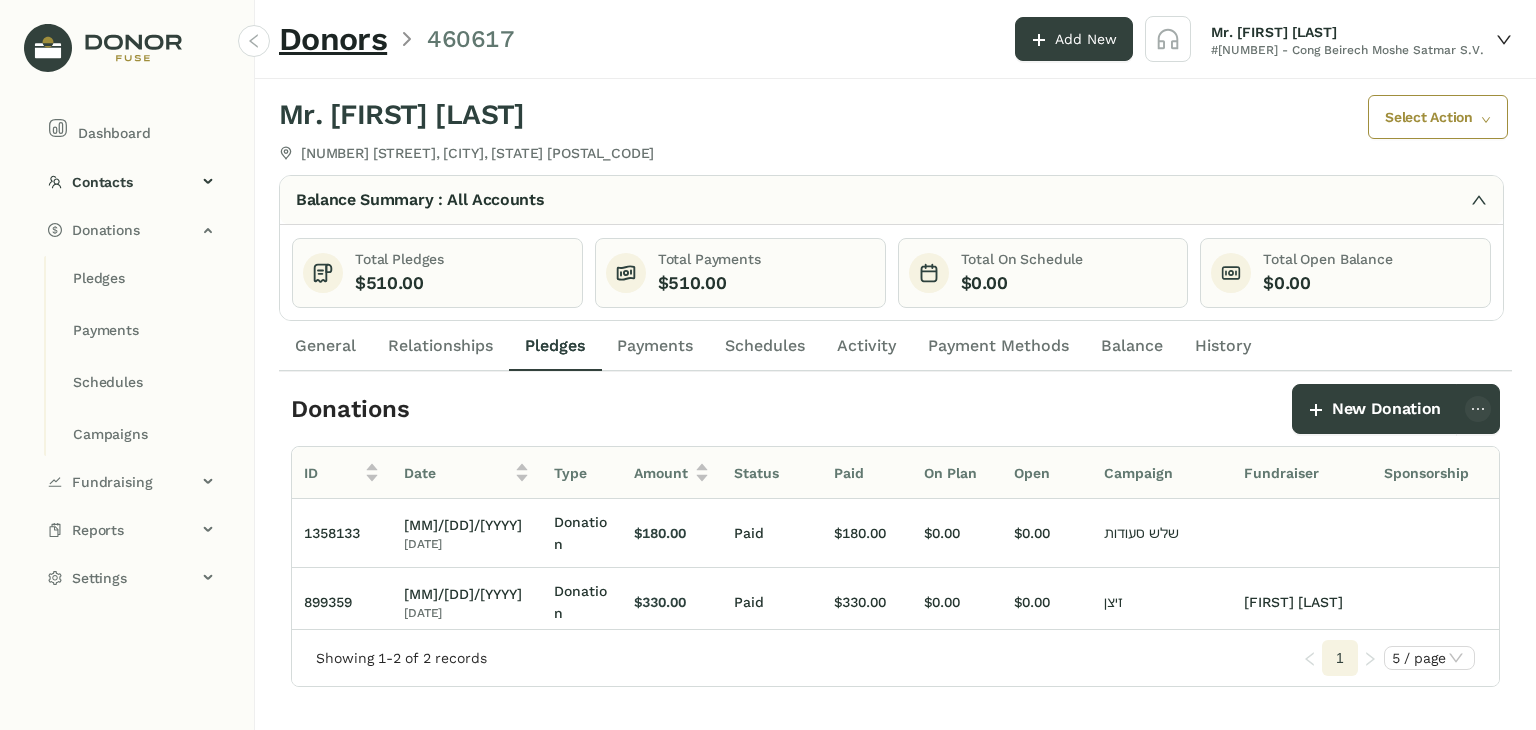 scroll, scrollTop: 0, scrollLeft: 132, axis: horizontal 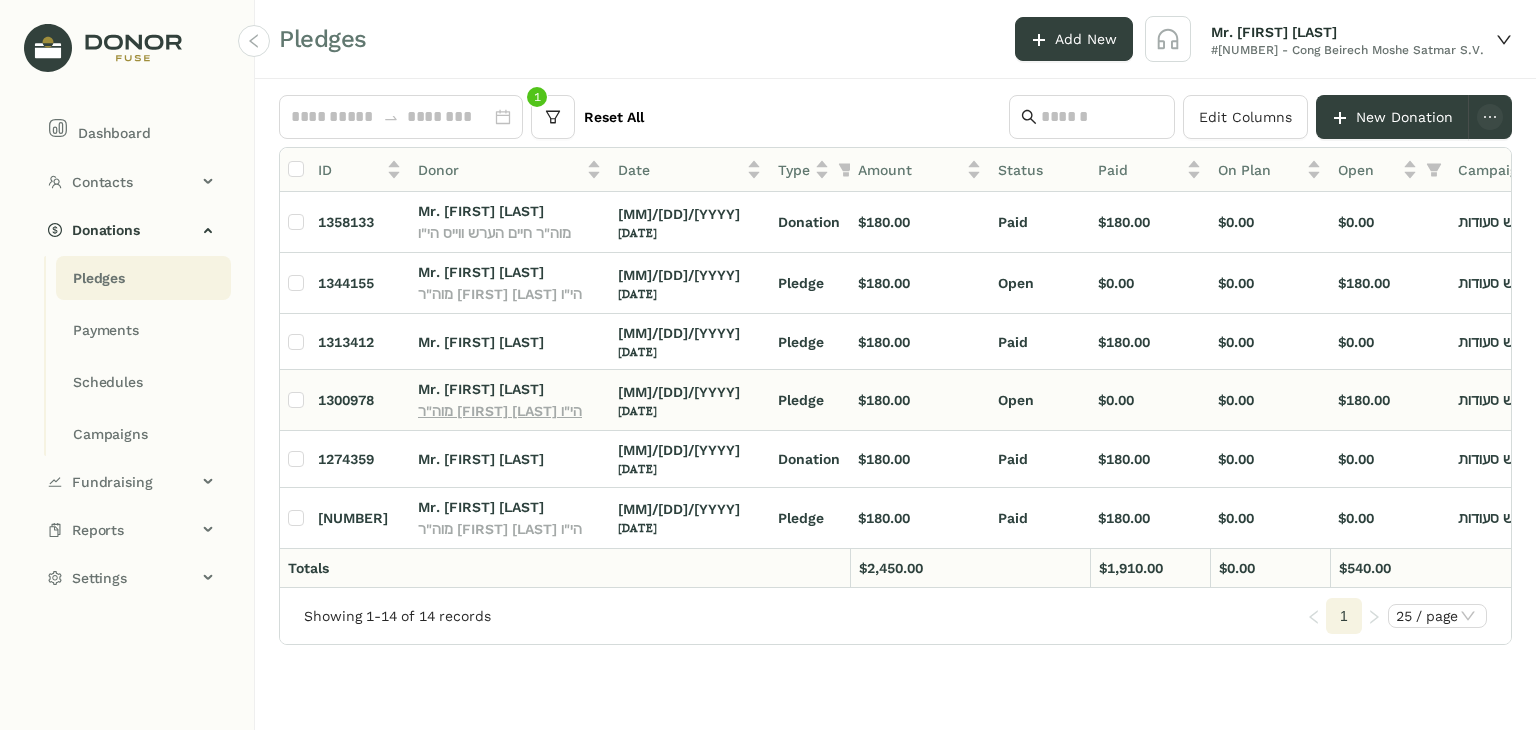 click on "מוה"ר [FIRST] [LAST] הי"ו" at bounding box center (500, 411) 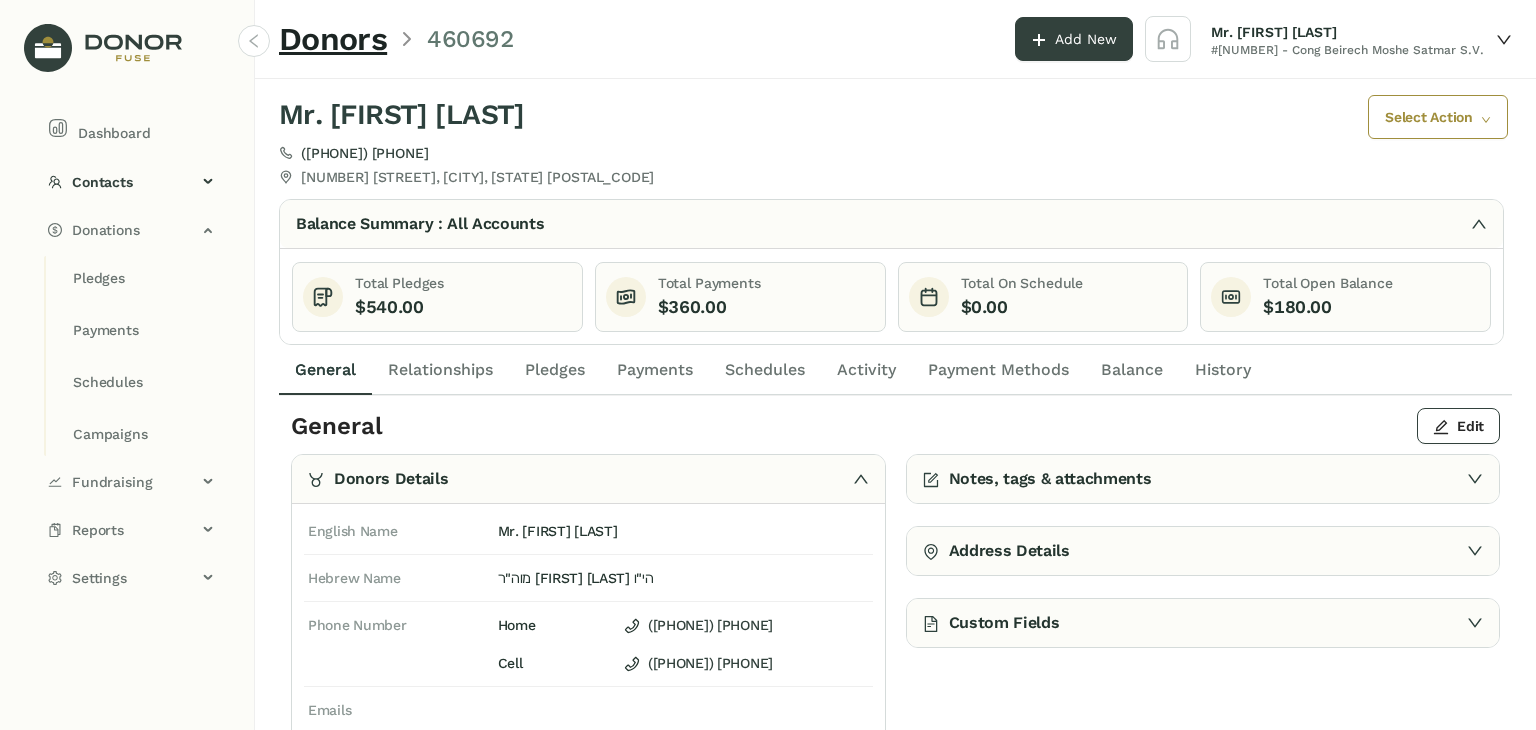 click on "Pledges" at bounding box center [325, 370] 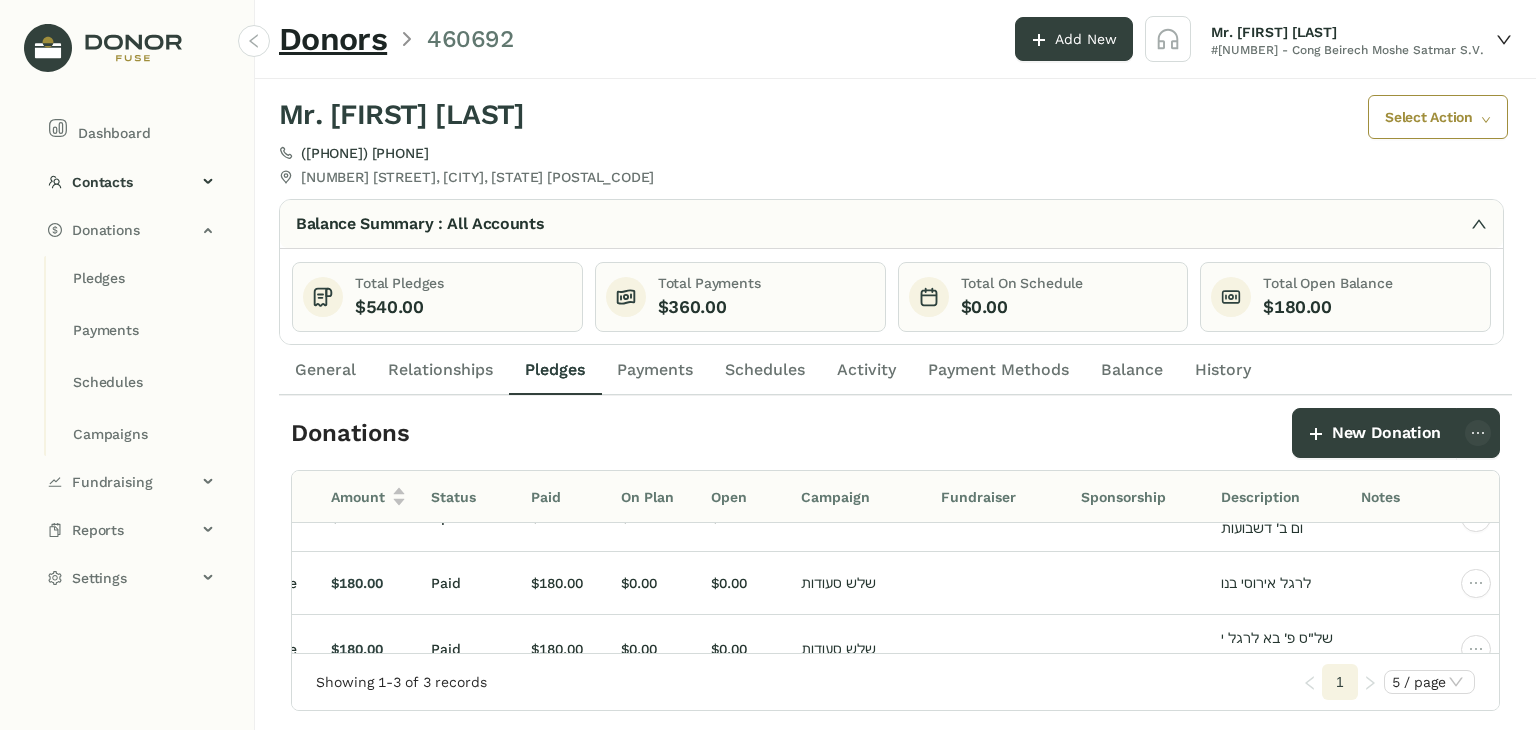 scroll, scrollTop: 40, scrollLeft: 241, axis: both 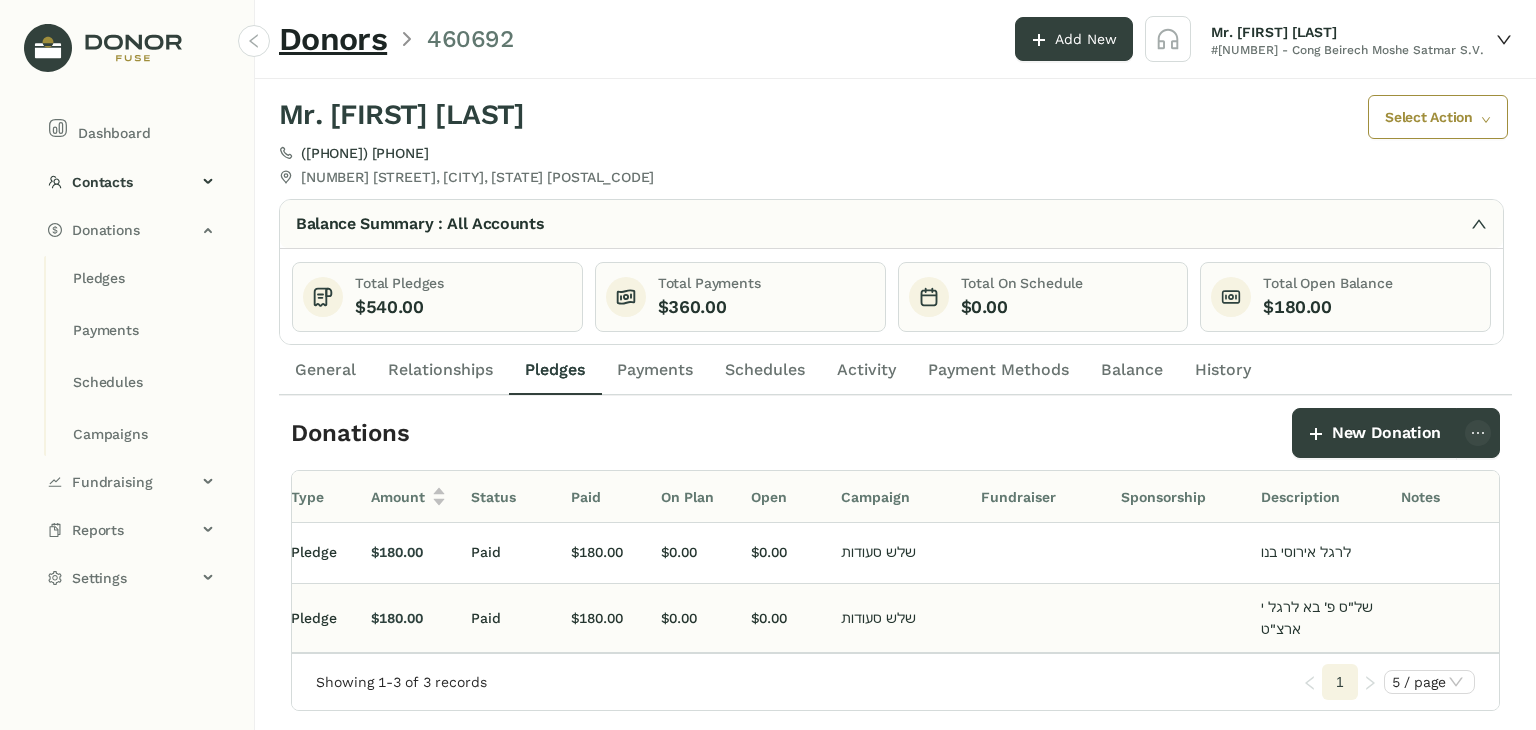 click at bounding box center (1439, 486) 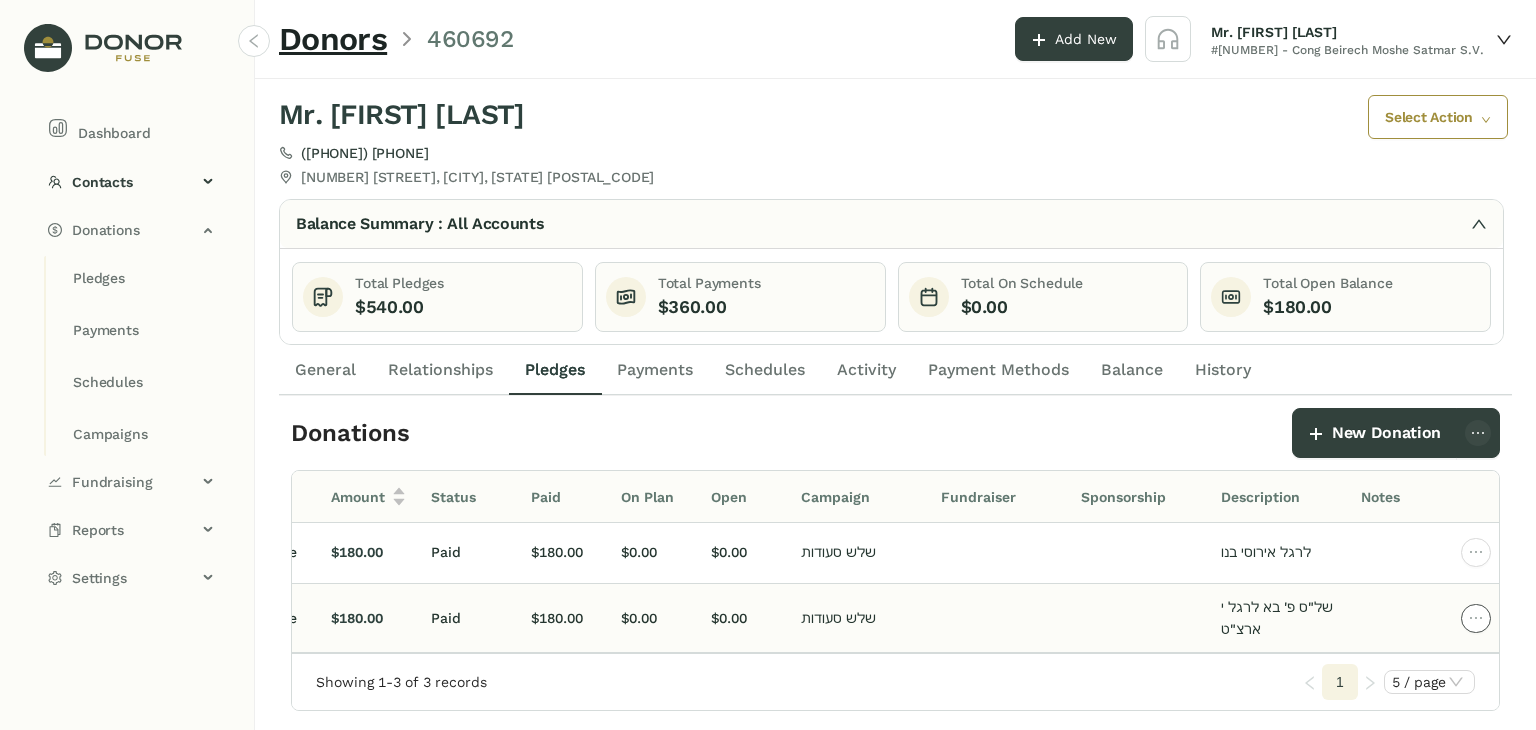 click at bounding box center (1476, 486) 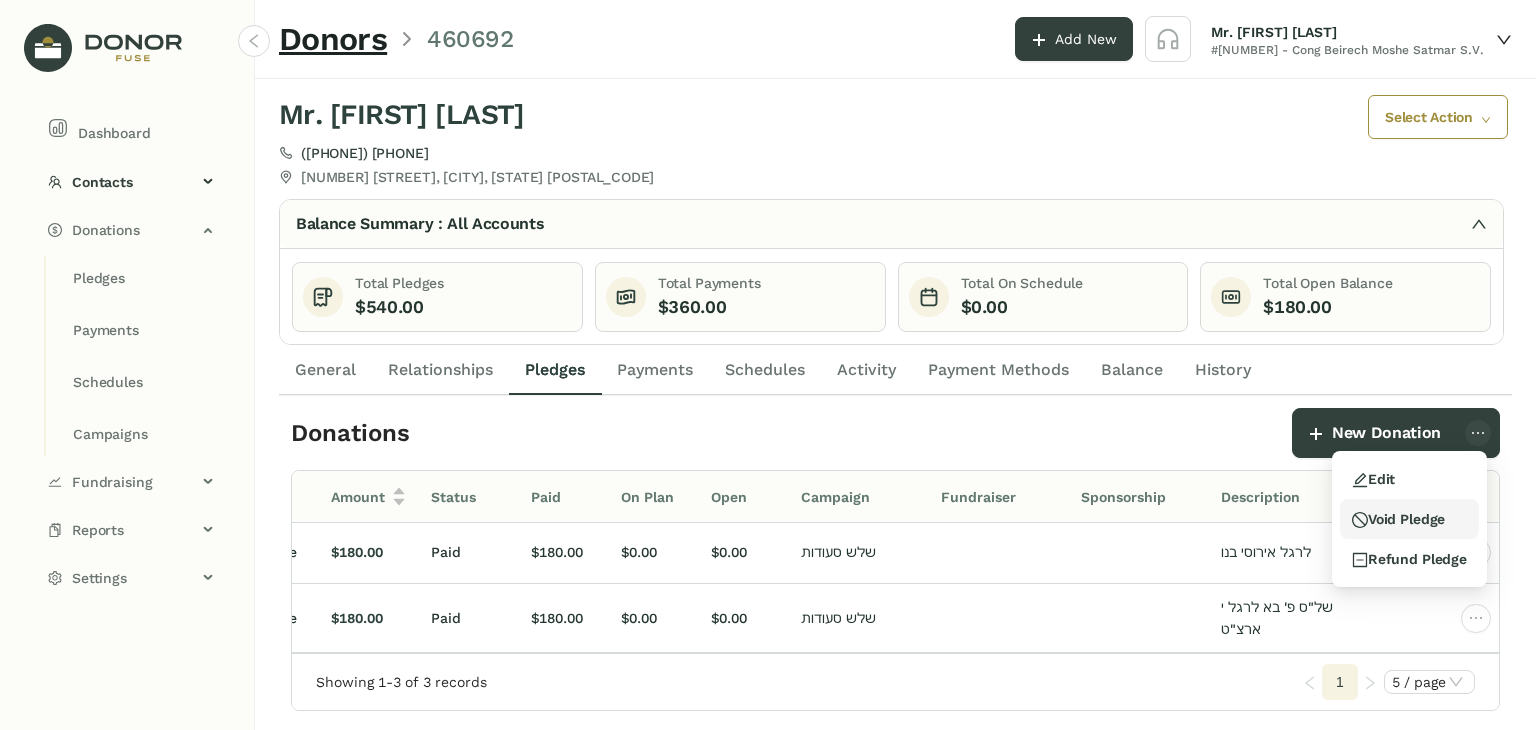 click on "Void Pledge" at bounding box center (1409, 519) 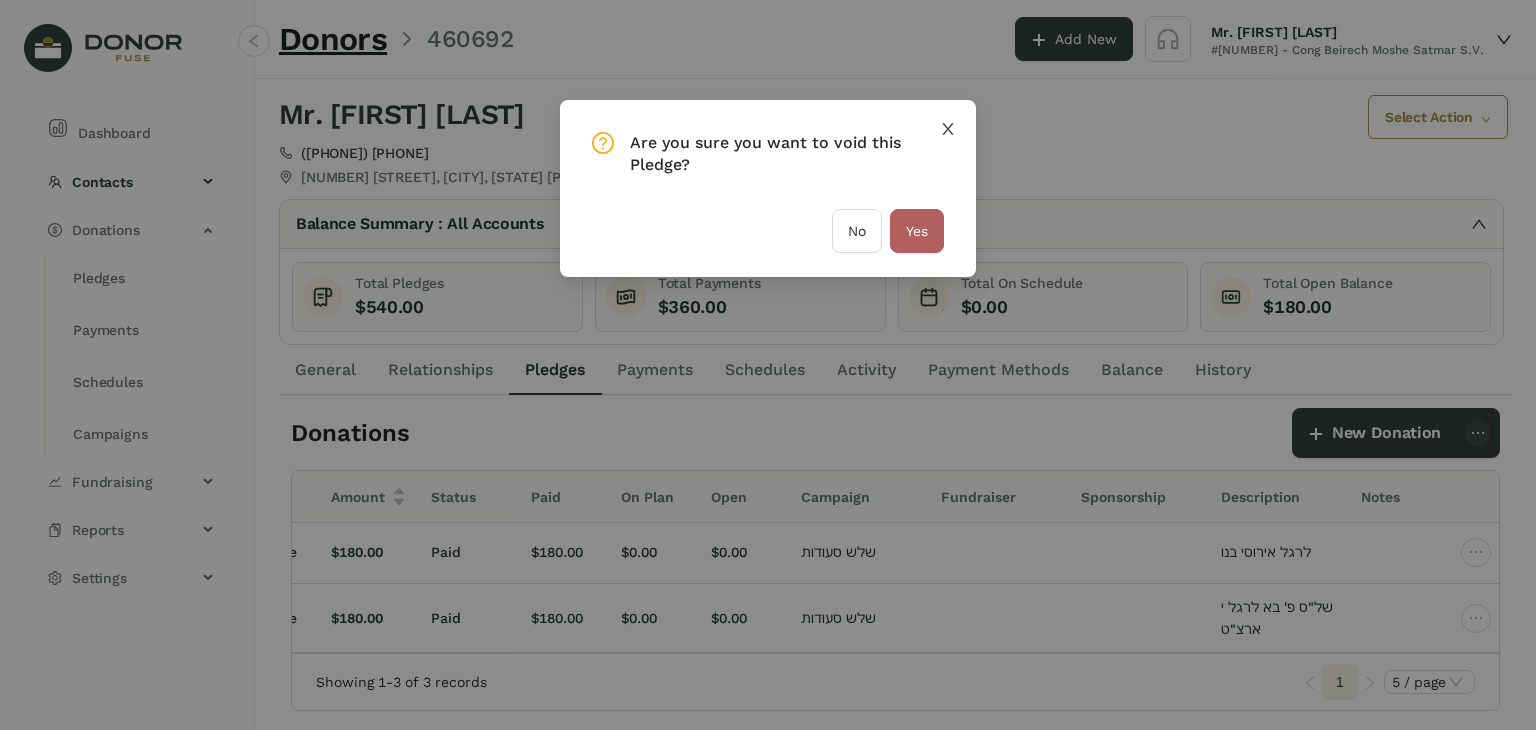 click at bounding box center [948, 129] 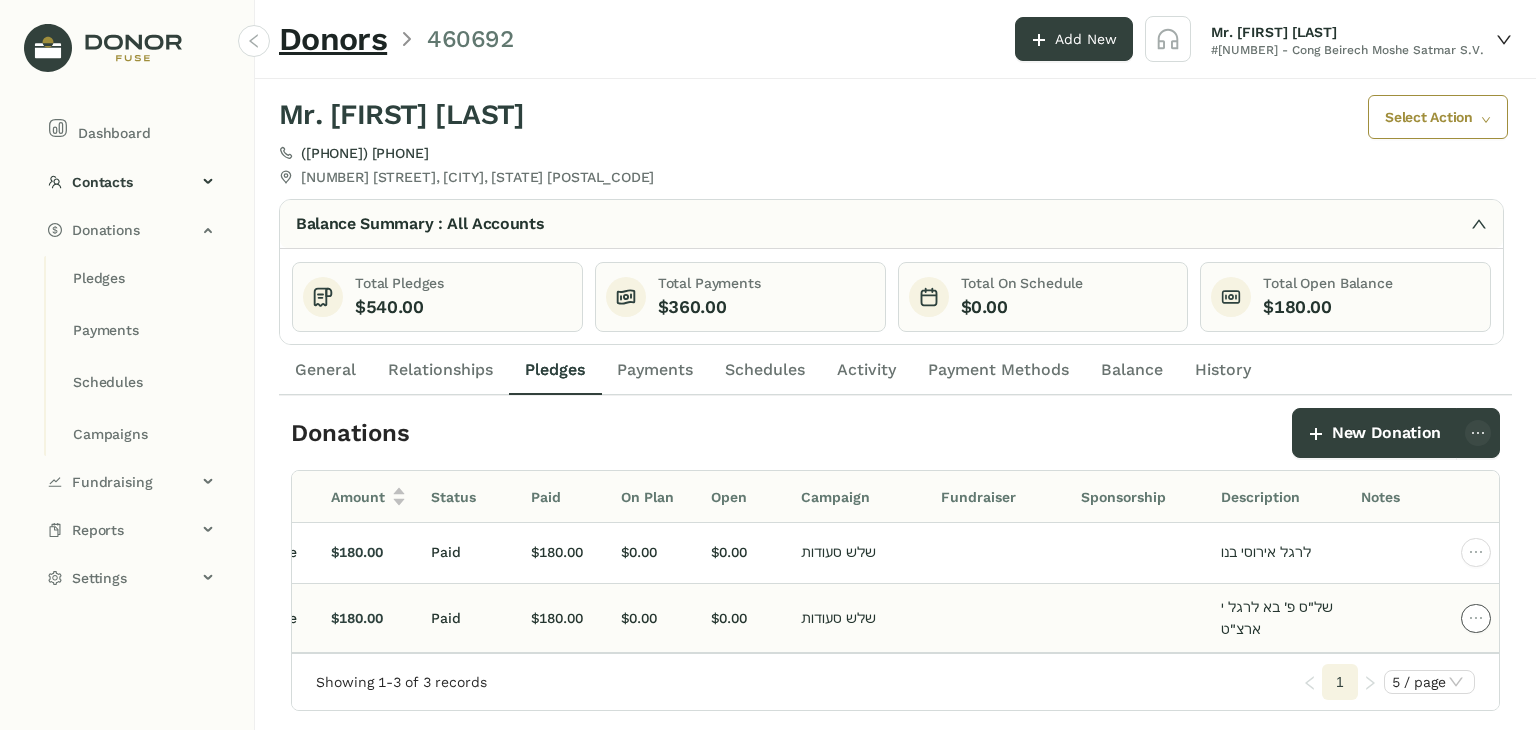 click at bounding box center (1476, 486) 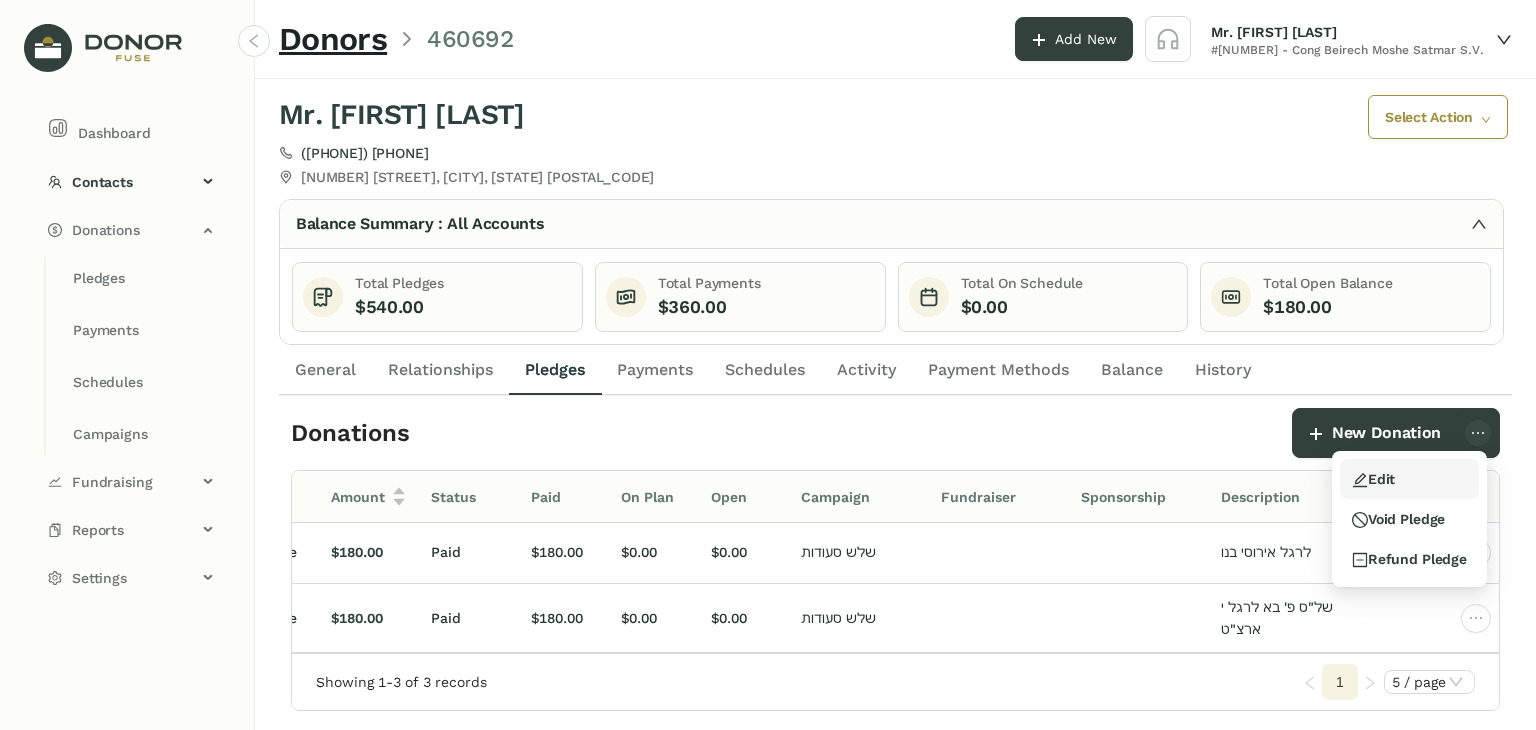 click on "Edit" at bounding box center (1373, 479) 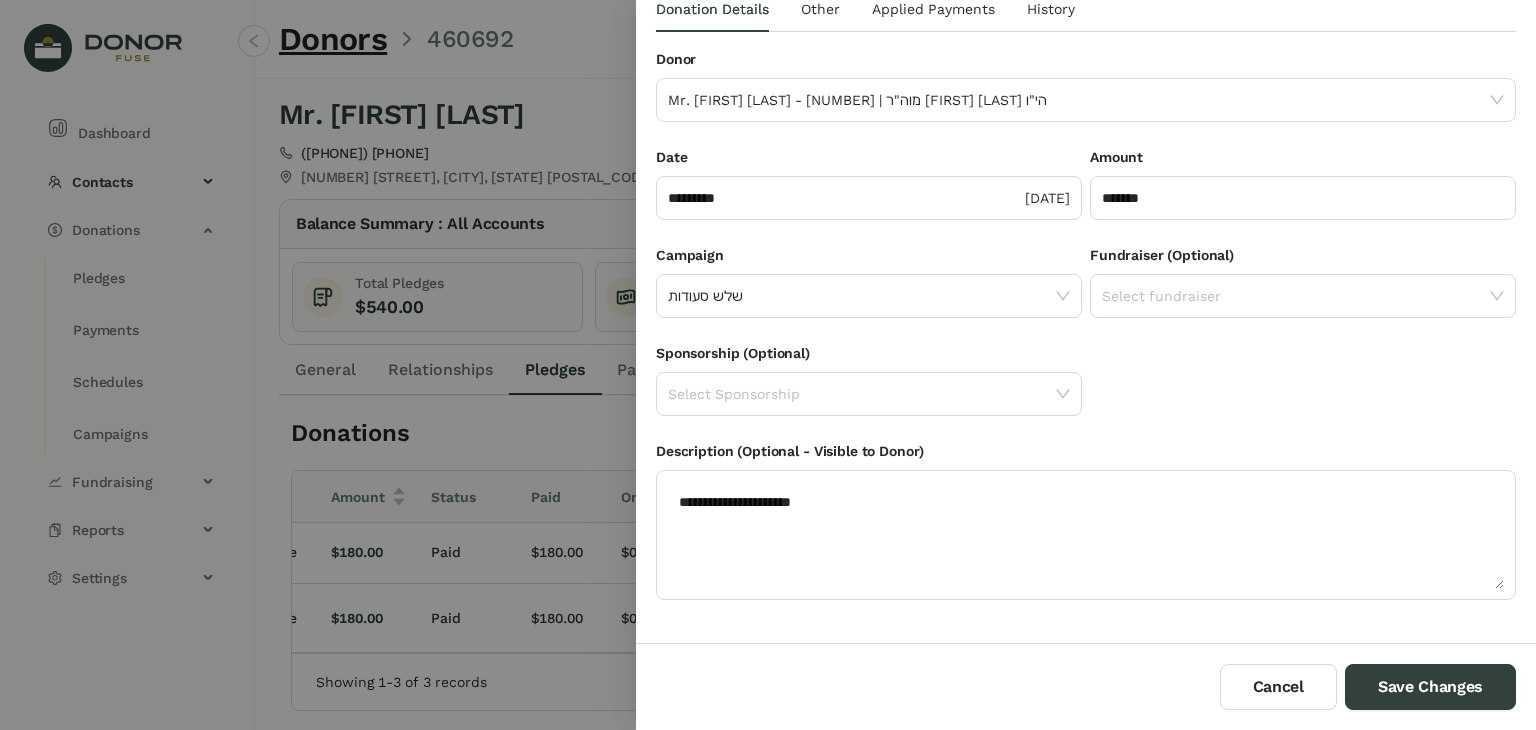 scroll, scrollTop: 0, scrollLeft: 0, axis: both 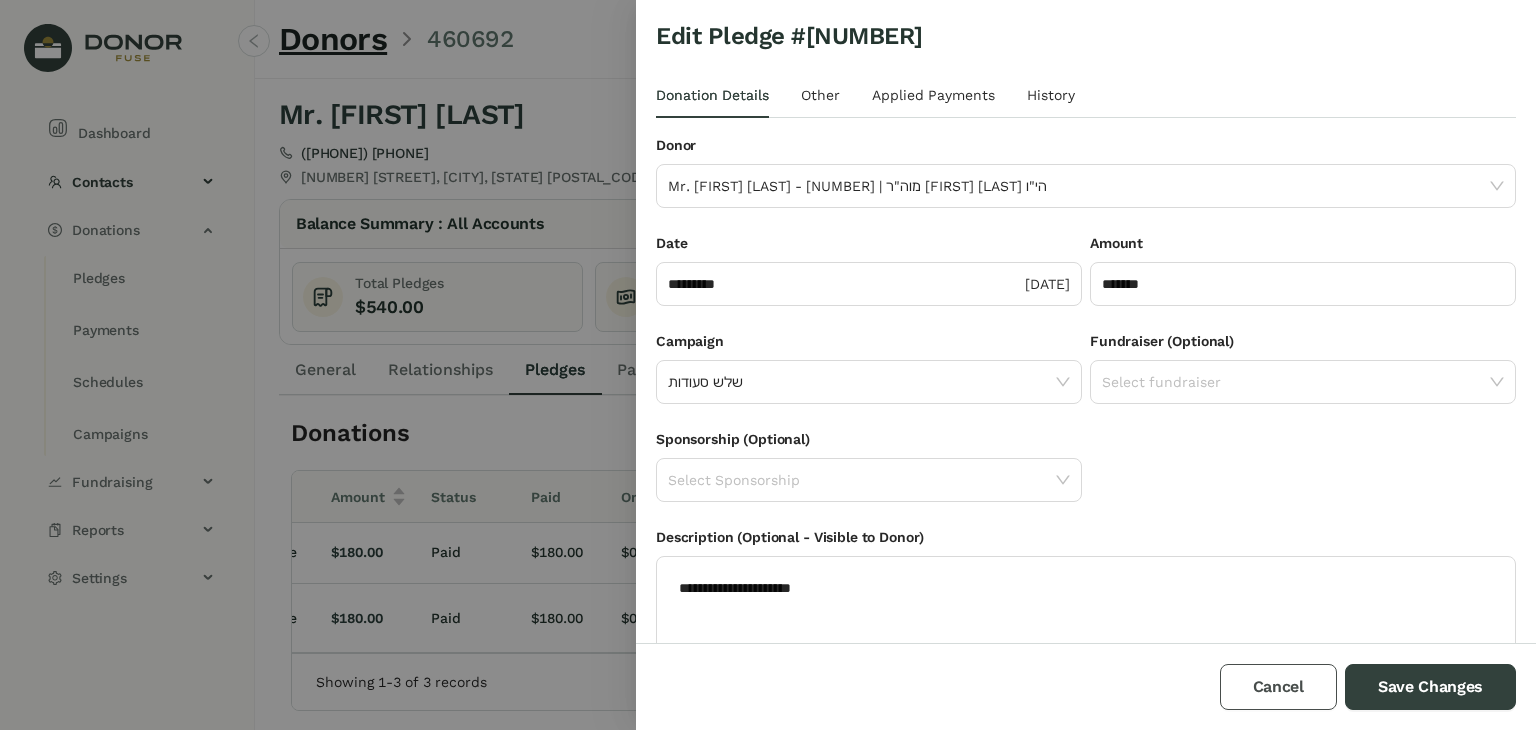 click on "Cancel" at bounding box center [1278, 687] 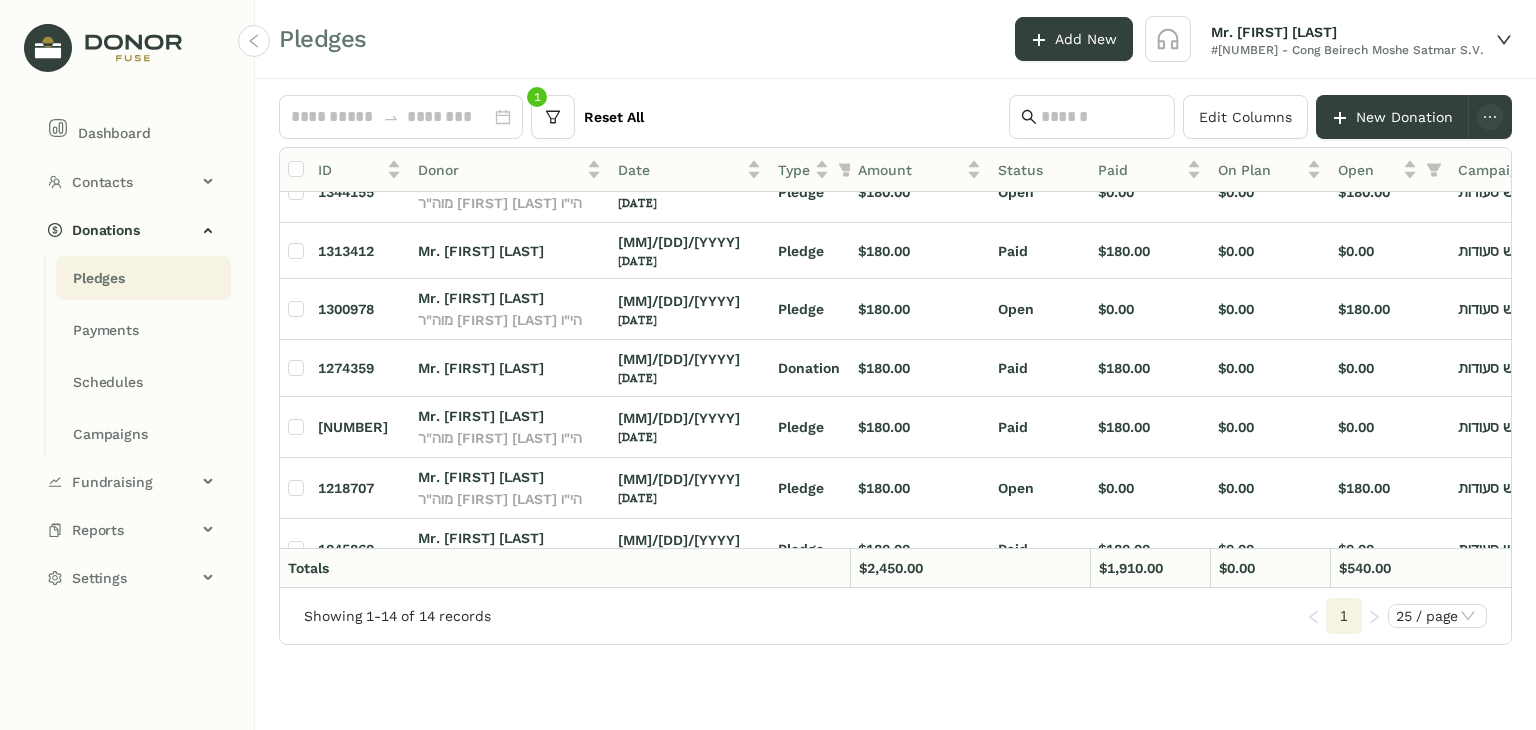 scroll, scrollTop: 98, scrollLeft: 0, axis: vertical 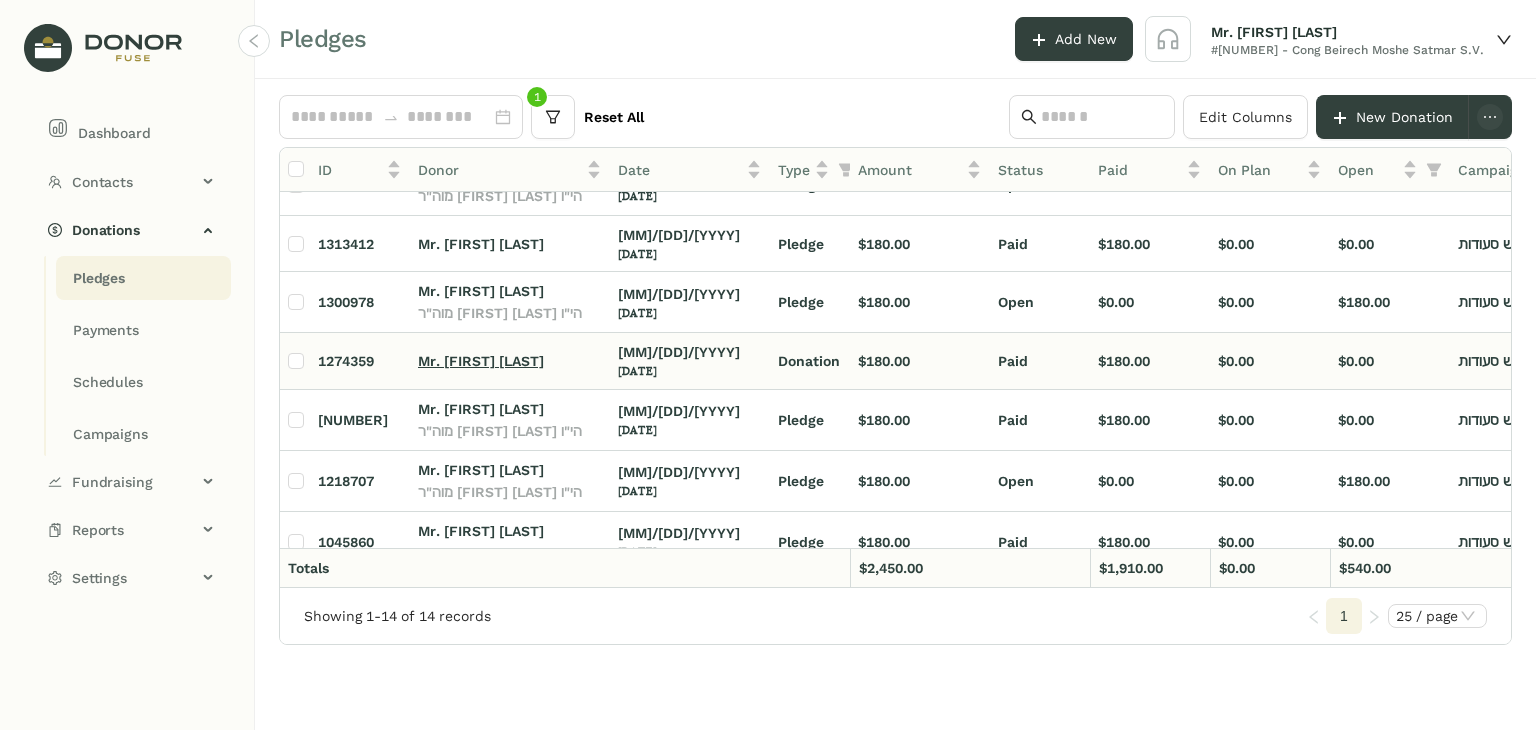 click on "Mr. yida haffman" at bounding box center (481, 361) 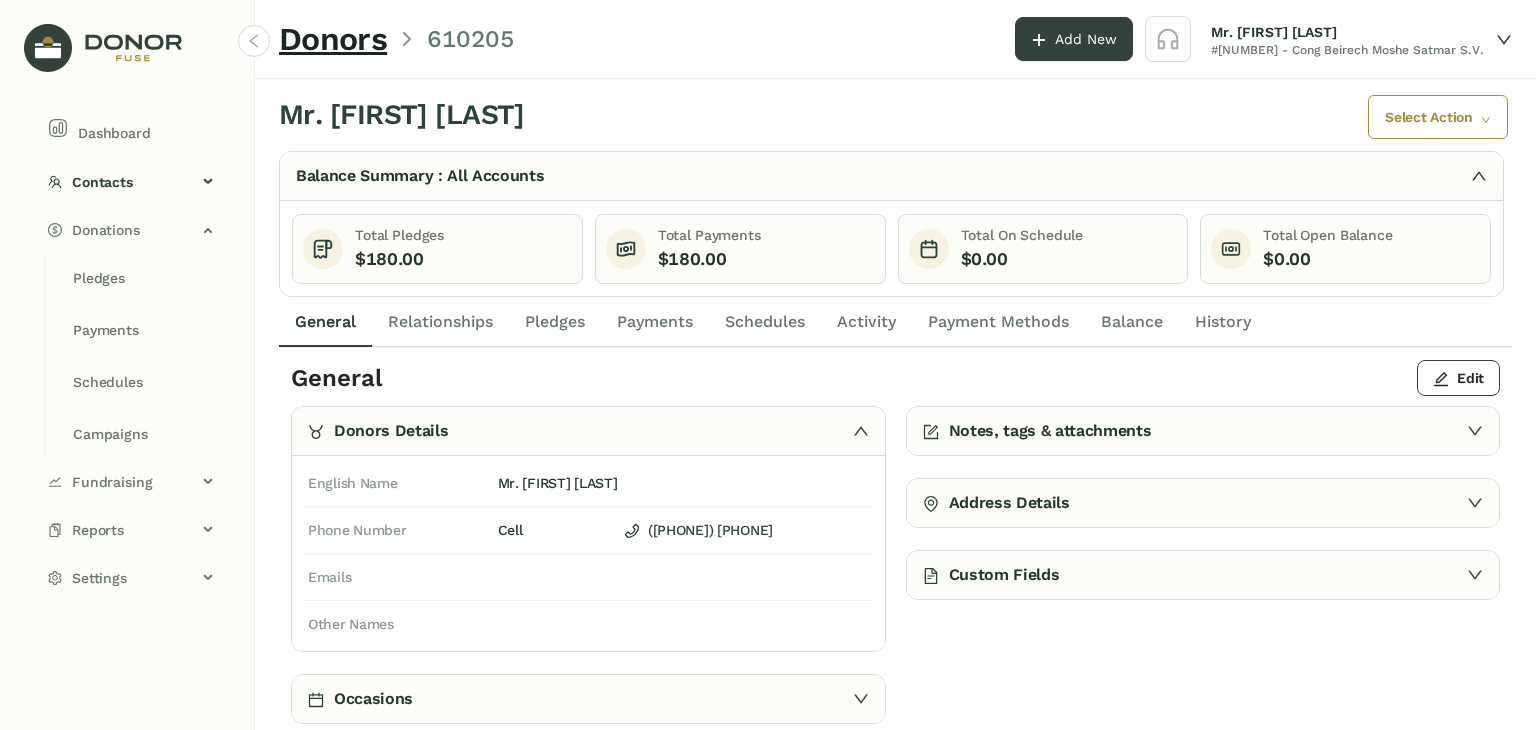 click on "Pledges" at bounding box center [325, 322] 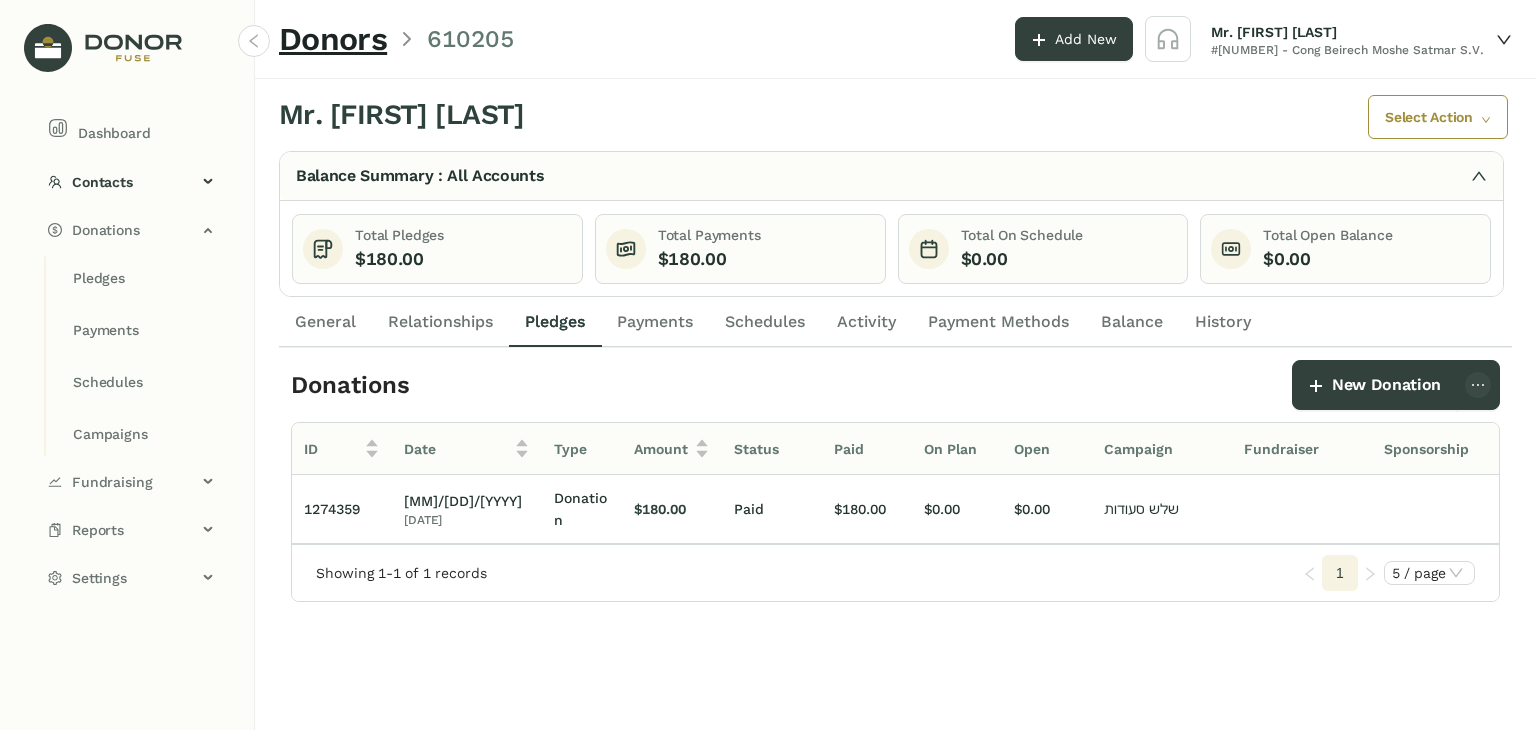 scroll, scrollTop: 0, scrollLeft: 122, axis: horizontal 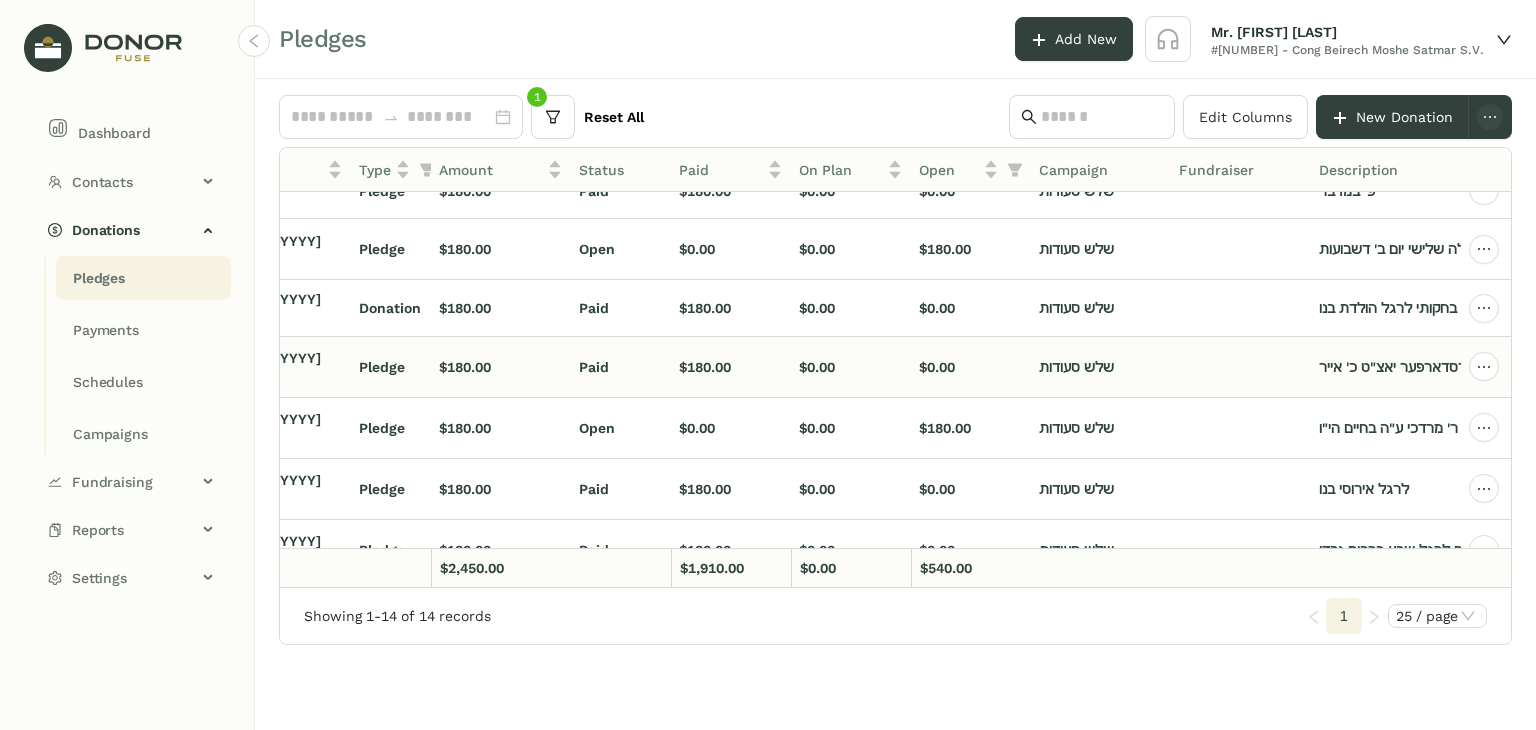 click on "$180.00" at bounding box center (465, 71) 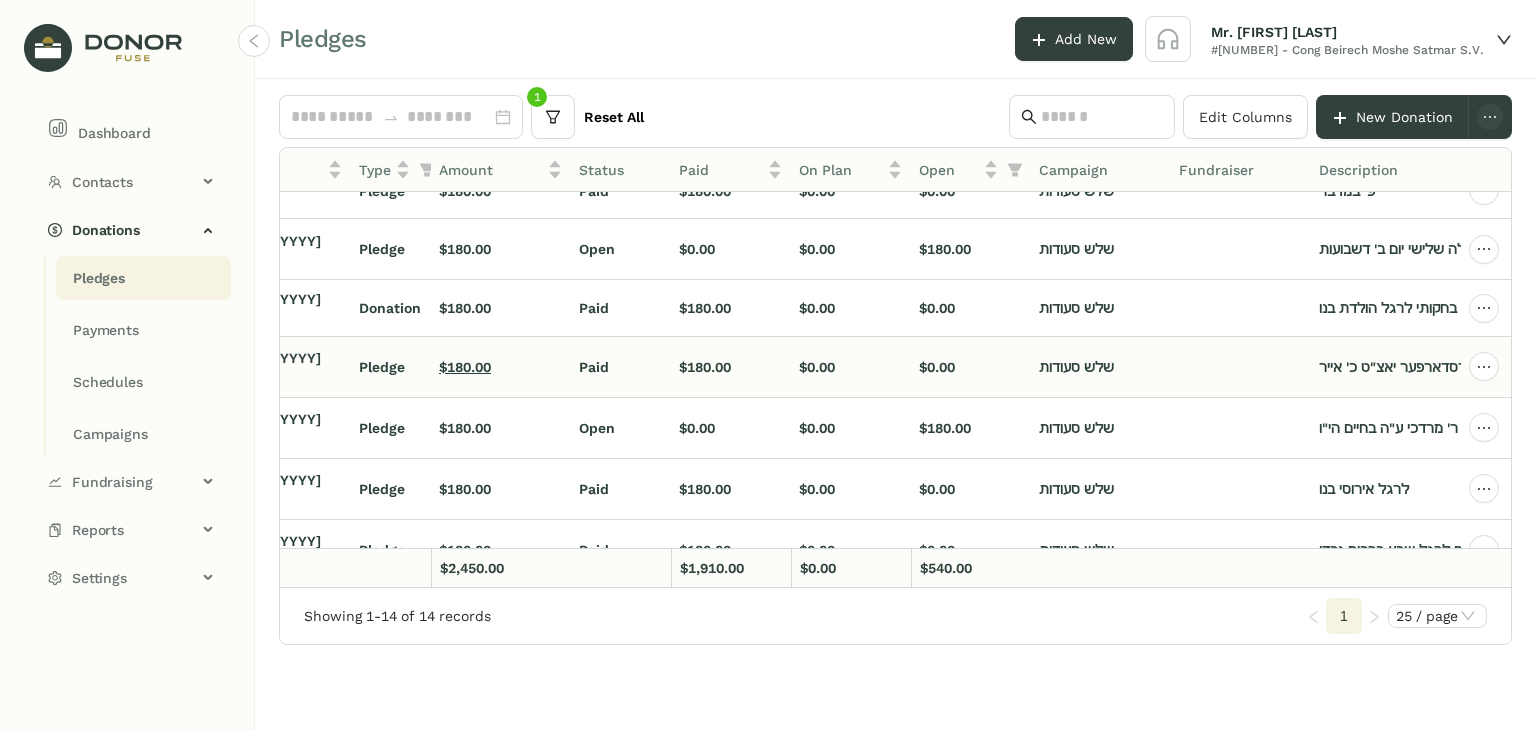 click on "$180.00" at bounding box center (465, 71) 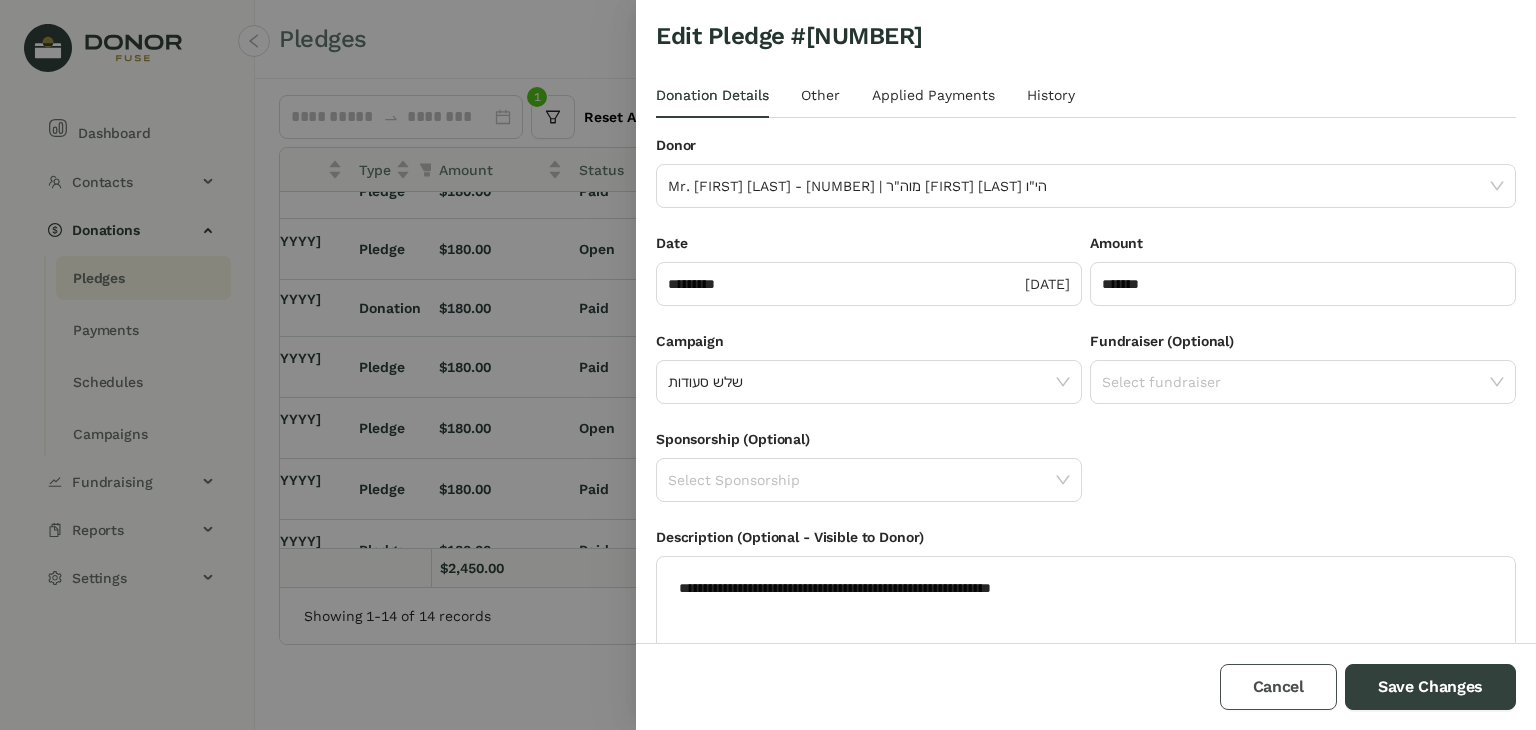 click on "Cancel" at bounding box center [1278, 687] 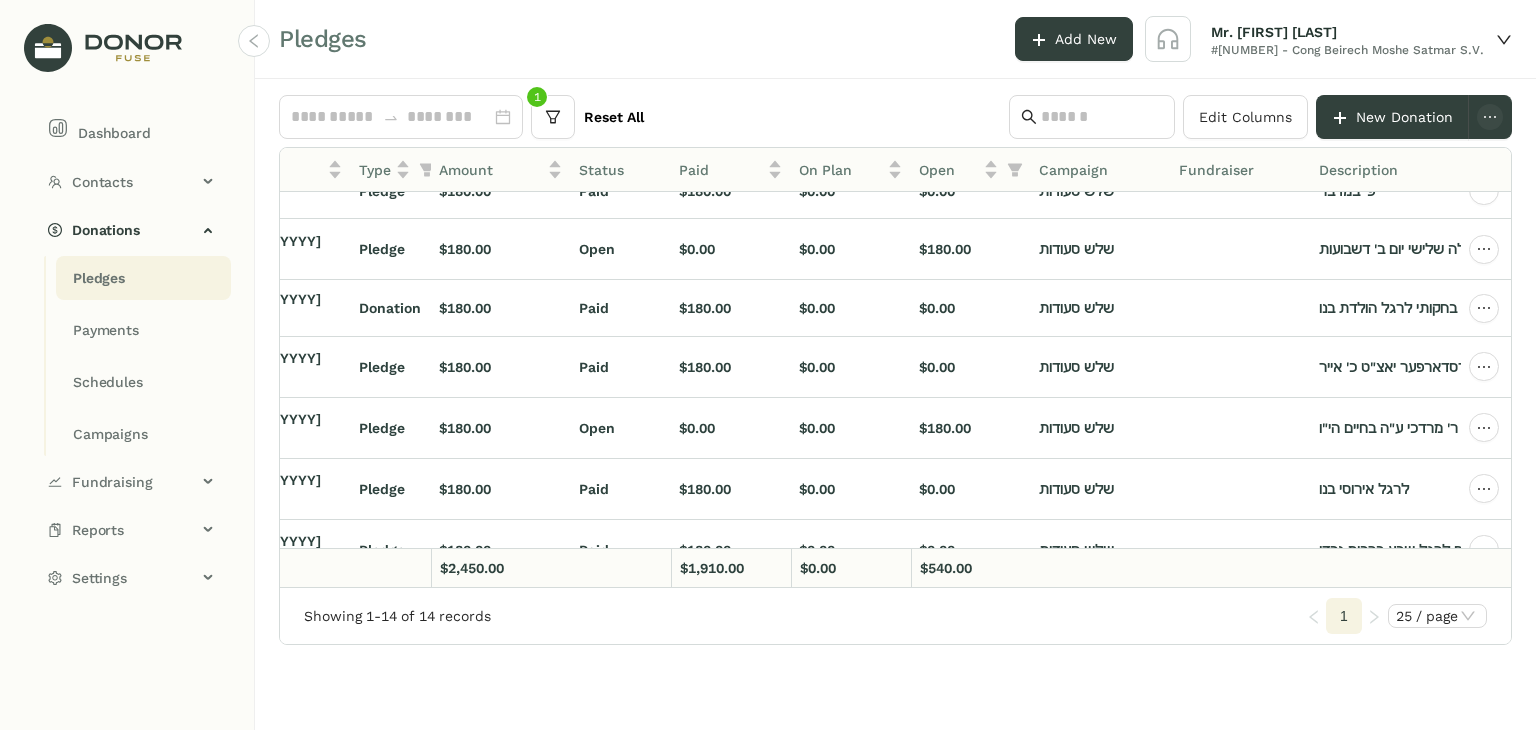 scroll, scrollTop: 151, scrollLeft: 394, axis: both 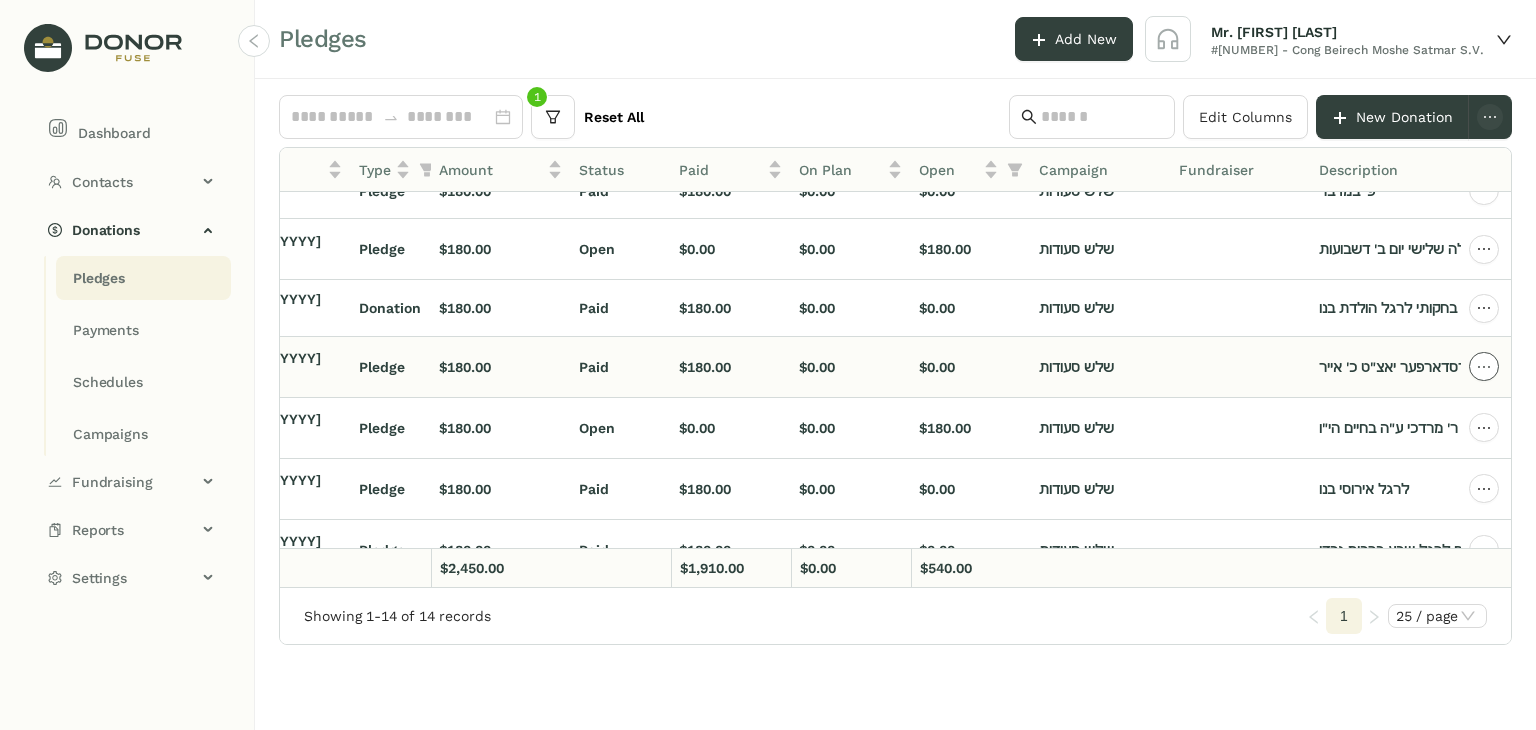 click at bounding box center [1484, 71] 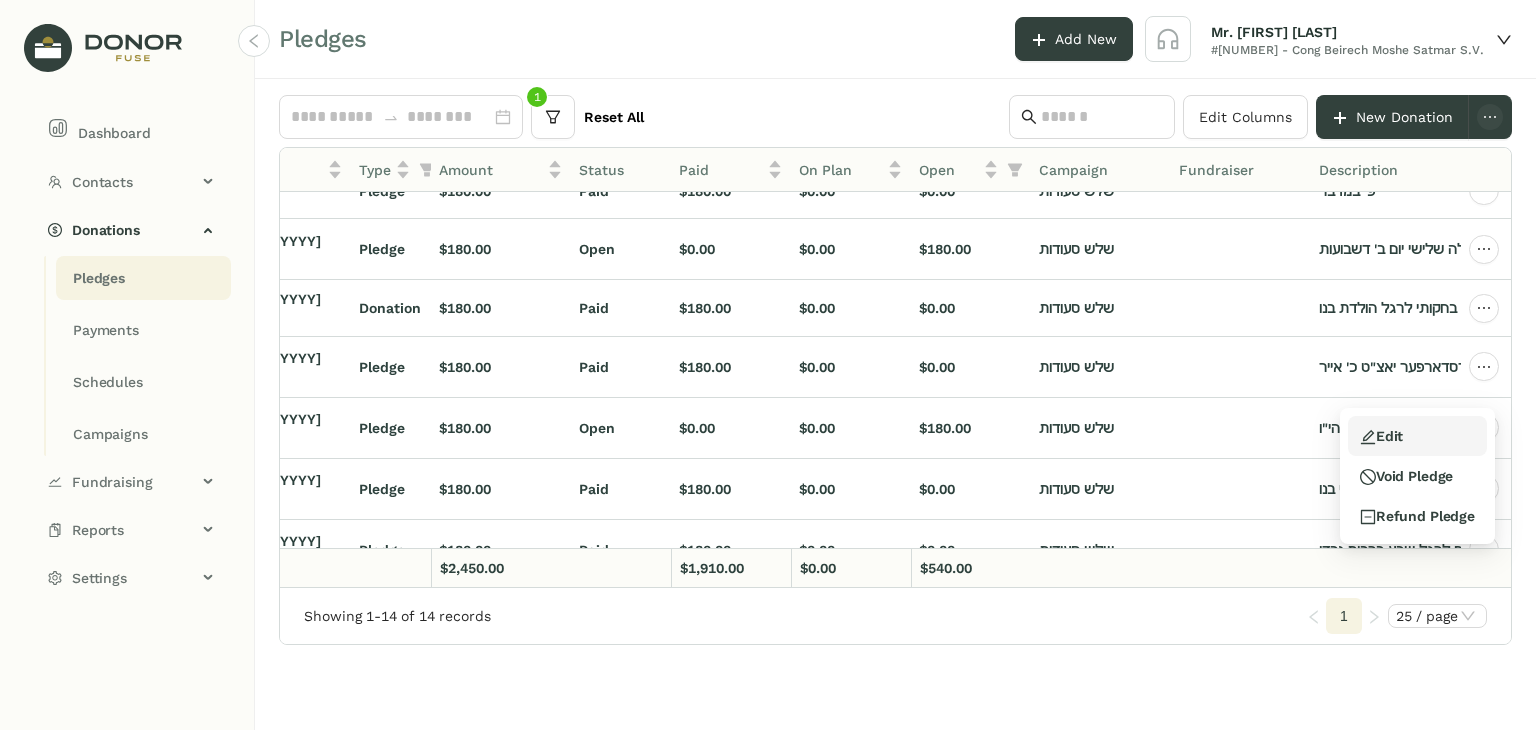 click on "Edit" at bounding box center (1381, 436) 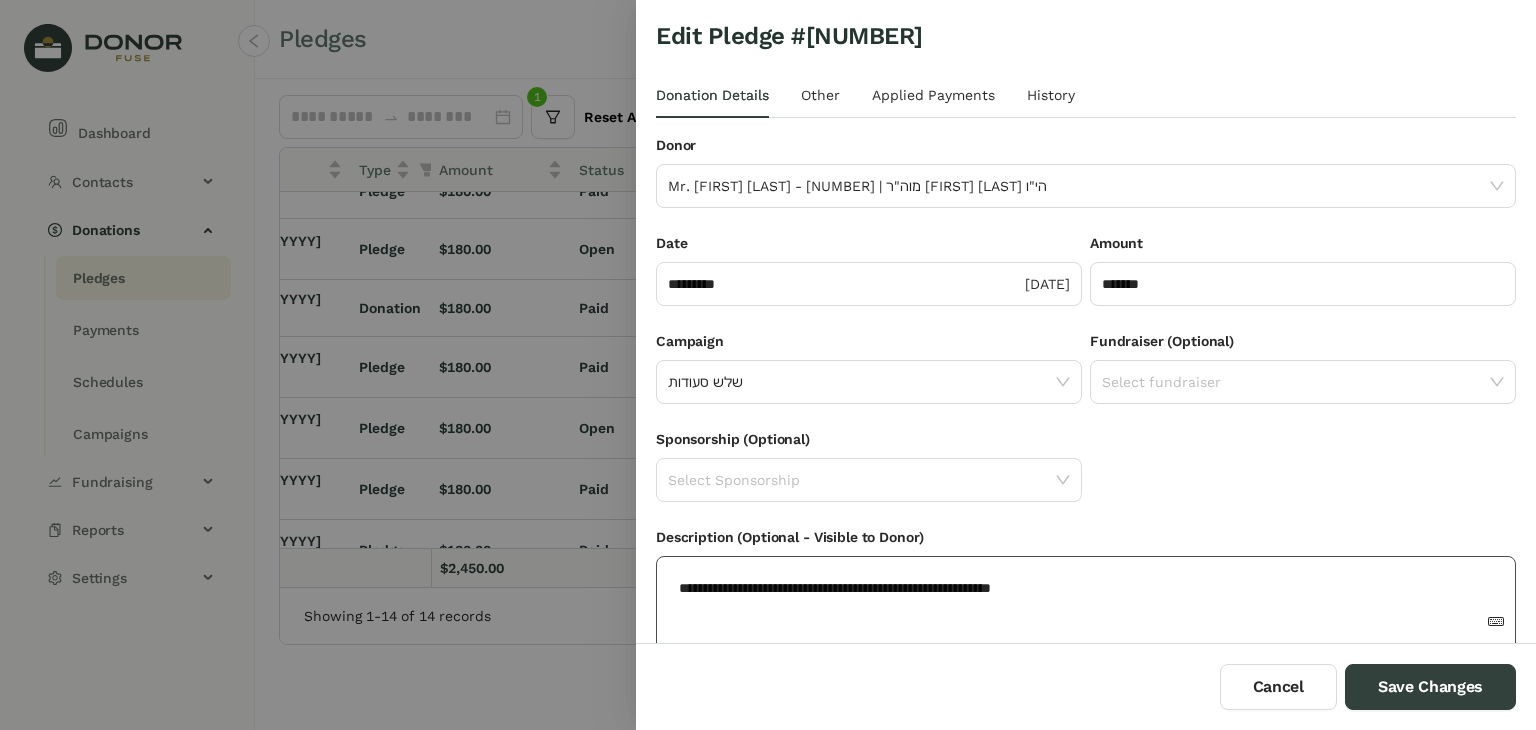 click on "**********" at bounding box center (1076, 621) 